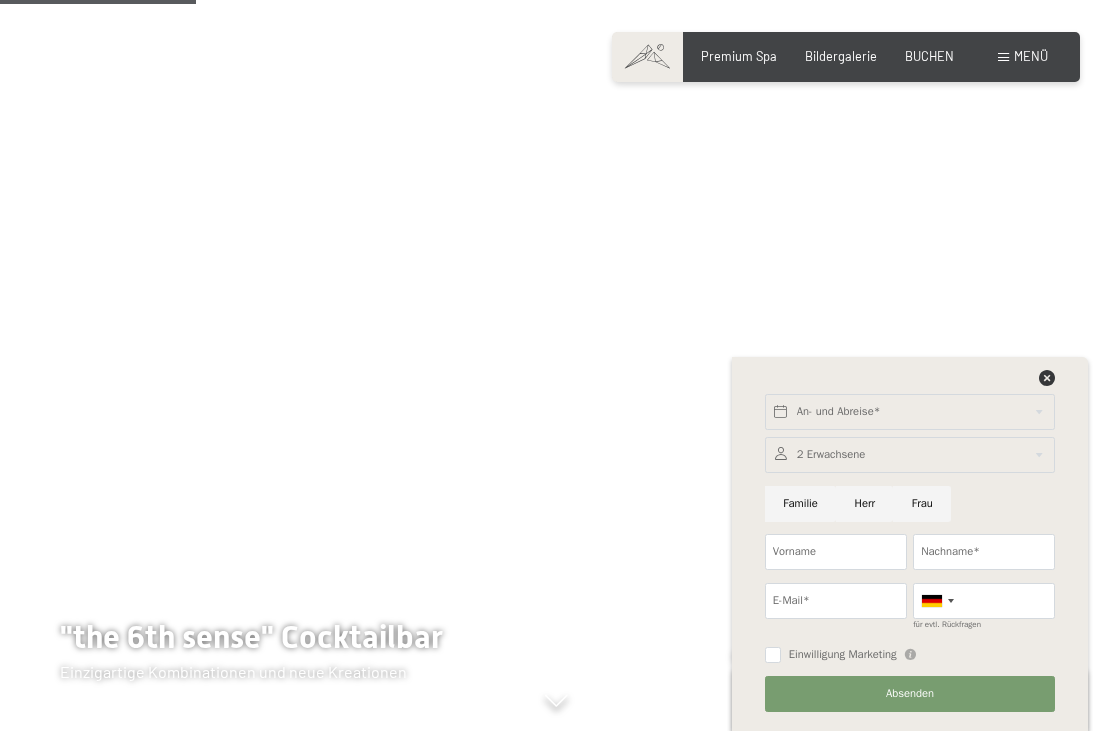 scroll, scrollTop: 1306, scrollLeft: 0, axis: vertical 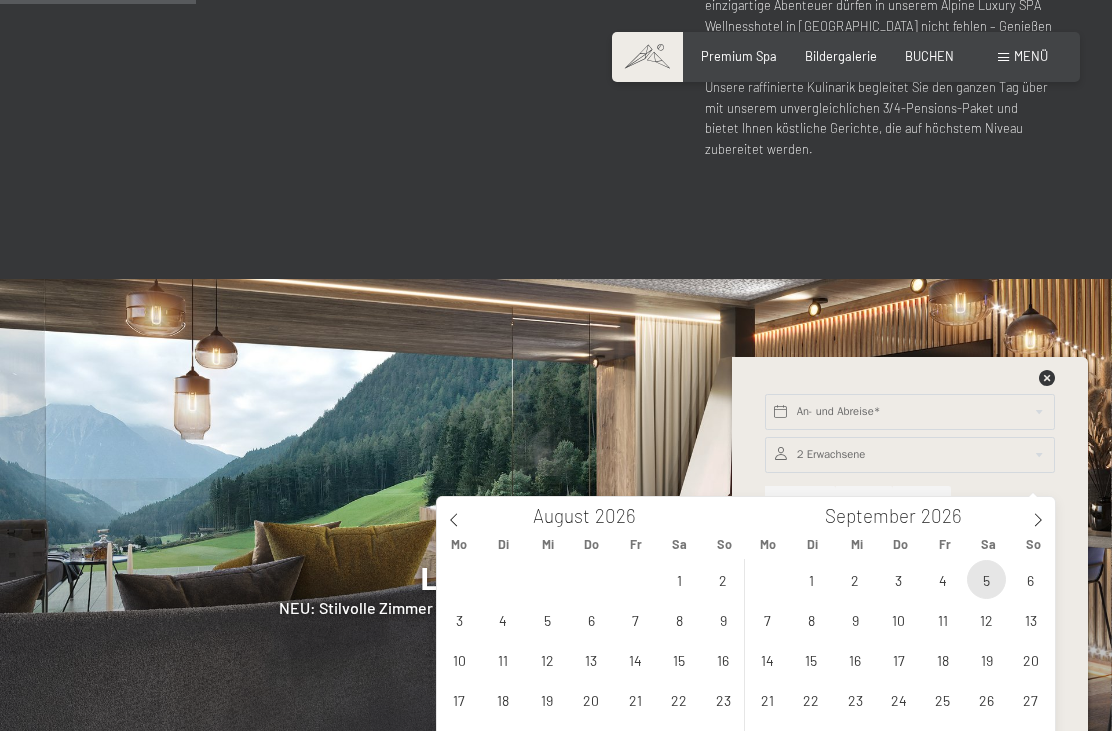 click on "5" at bounding box center (986, 579) 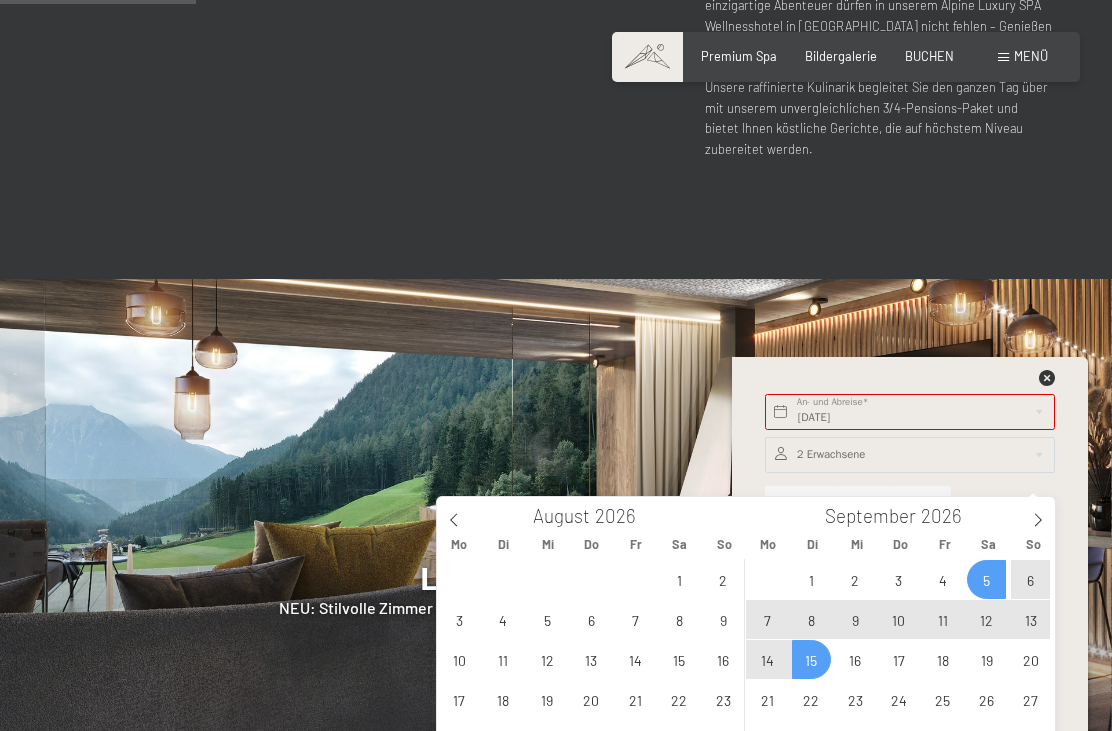 click on "15" at bounding box center [811, 659] 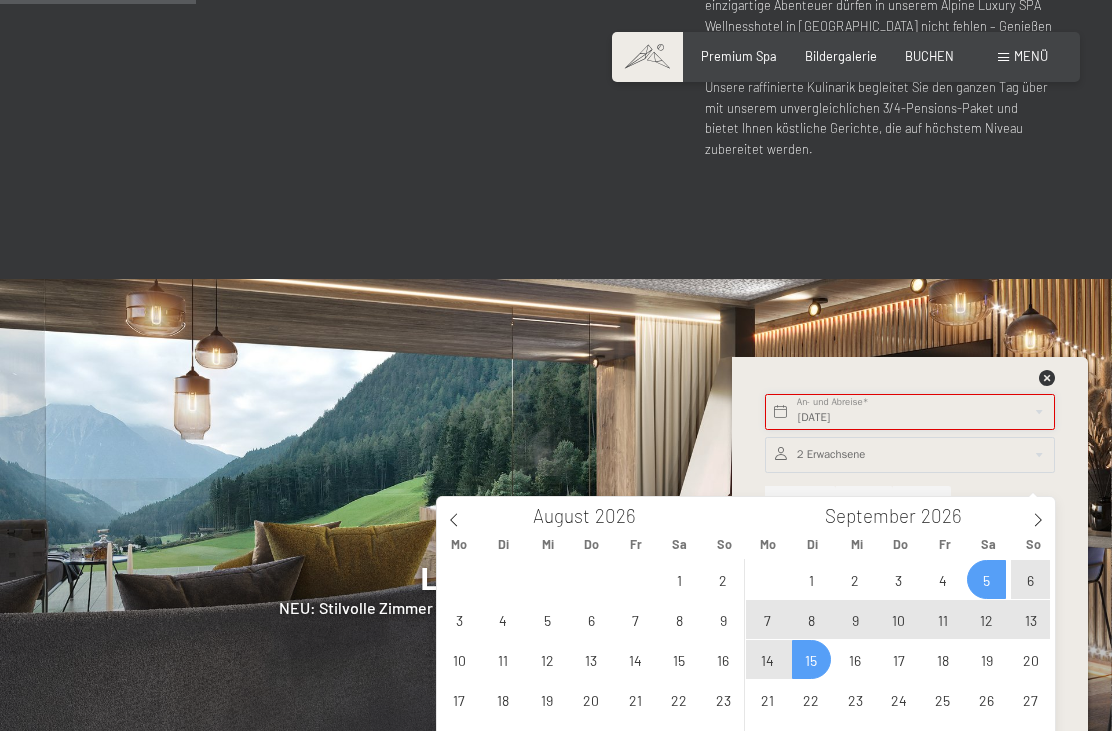 type on "[DATE] - Di. [DATE]" 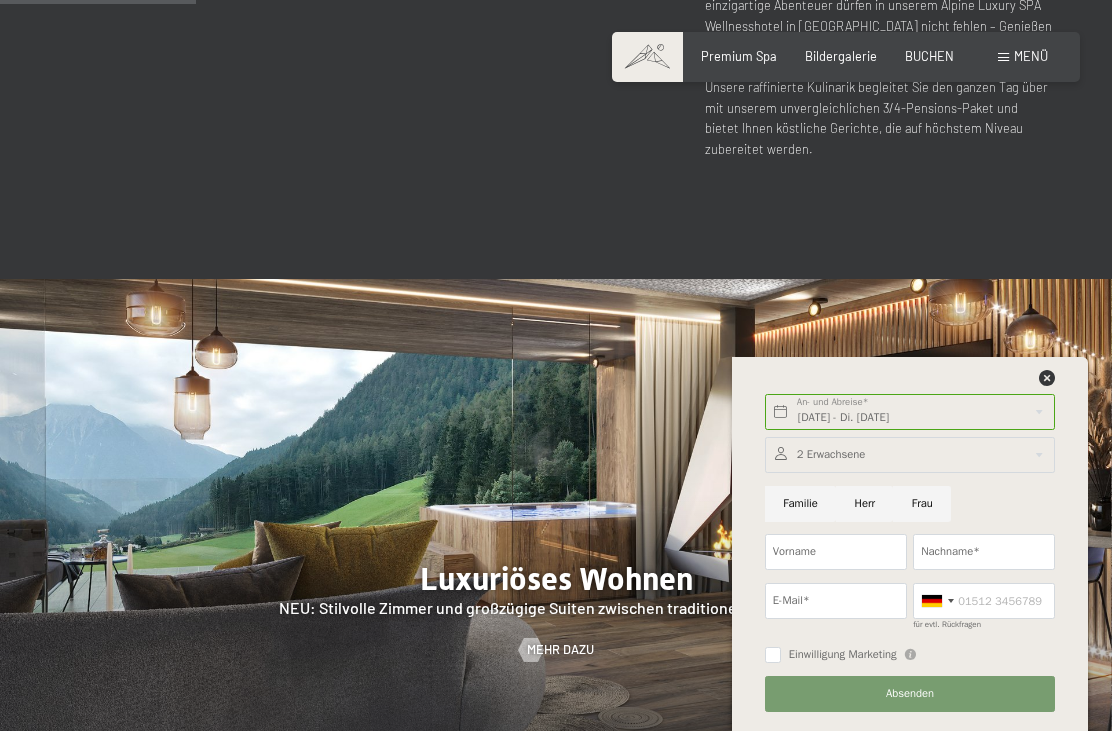 click on "Vorname" at bounding box center [836, 552] 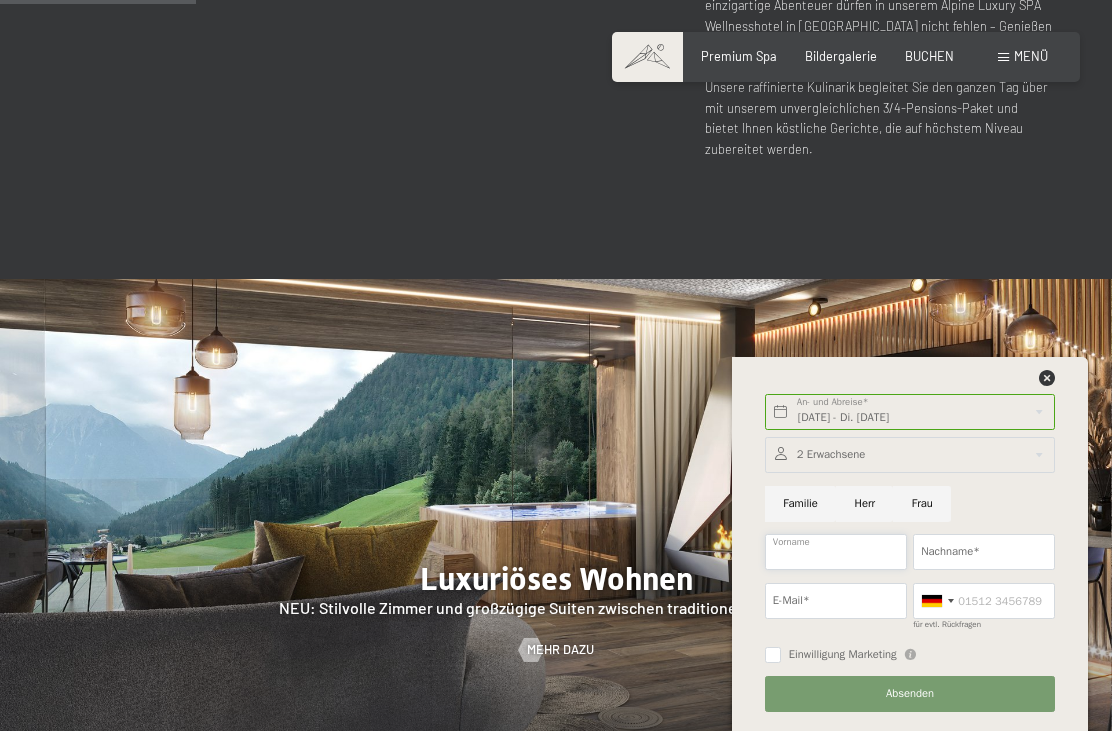 scroll, scrollTop: 1321, scrollLeft: 0, axis: vertical 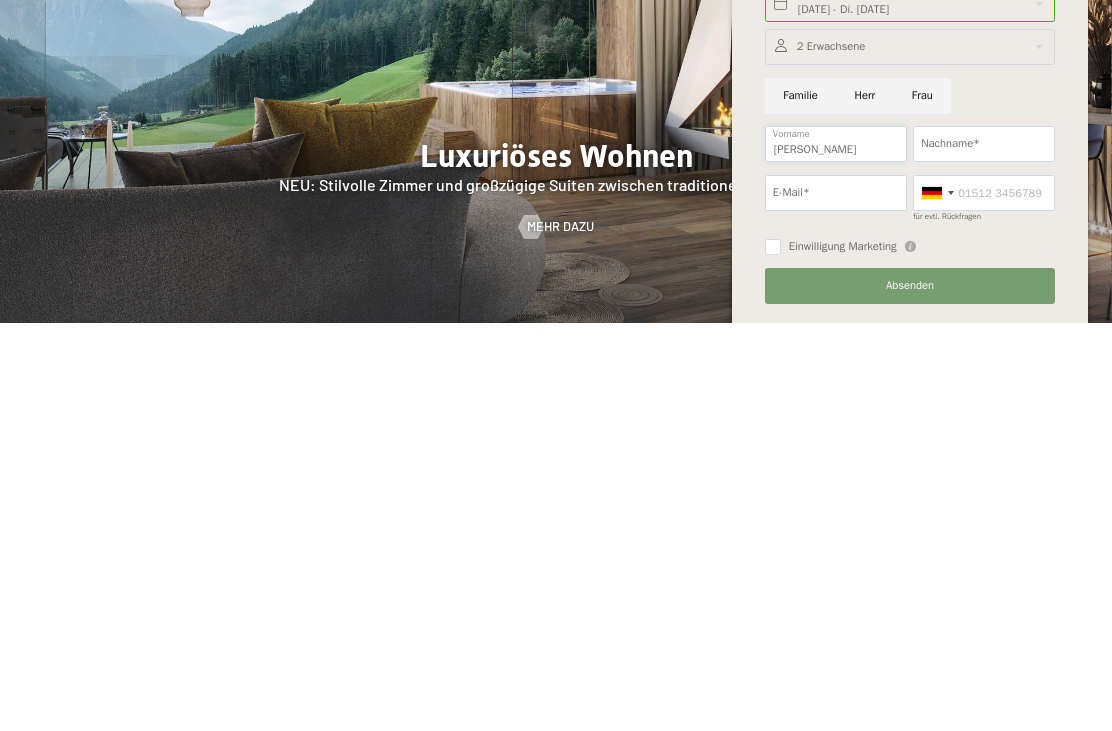 type on "[PERSON_NAME]" 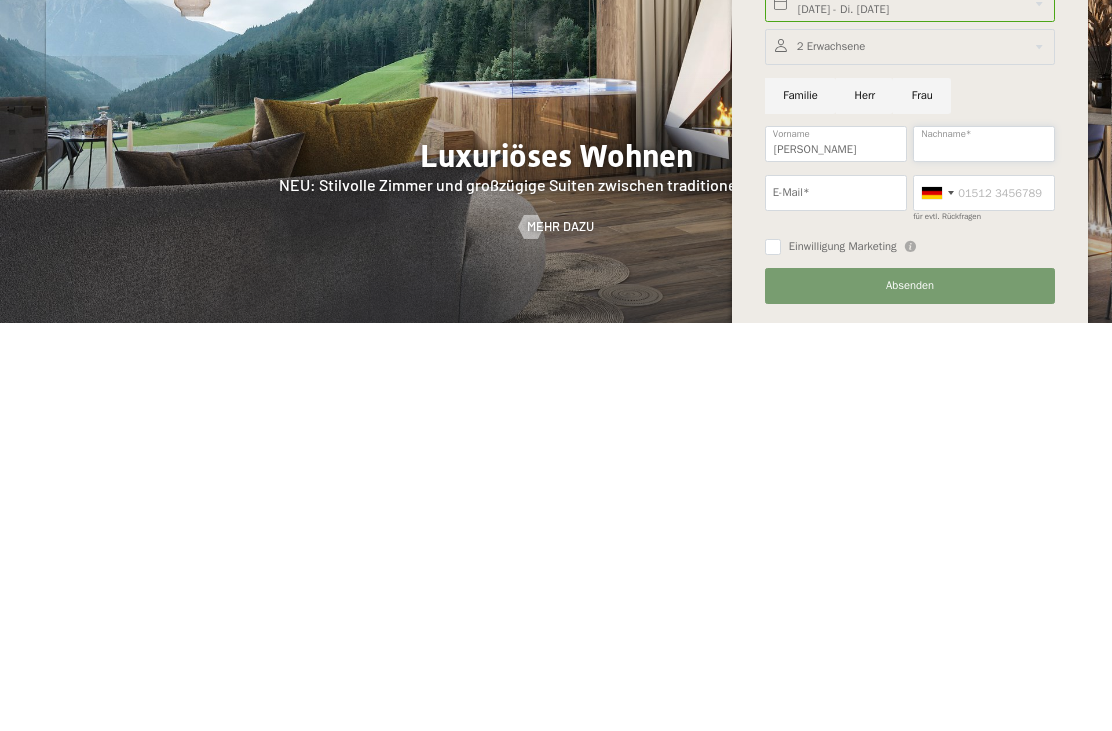 click on "Nachname*" at bounding box center (984, 552) 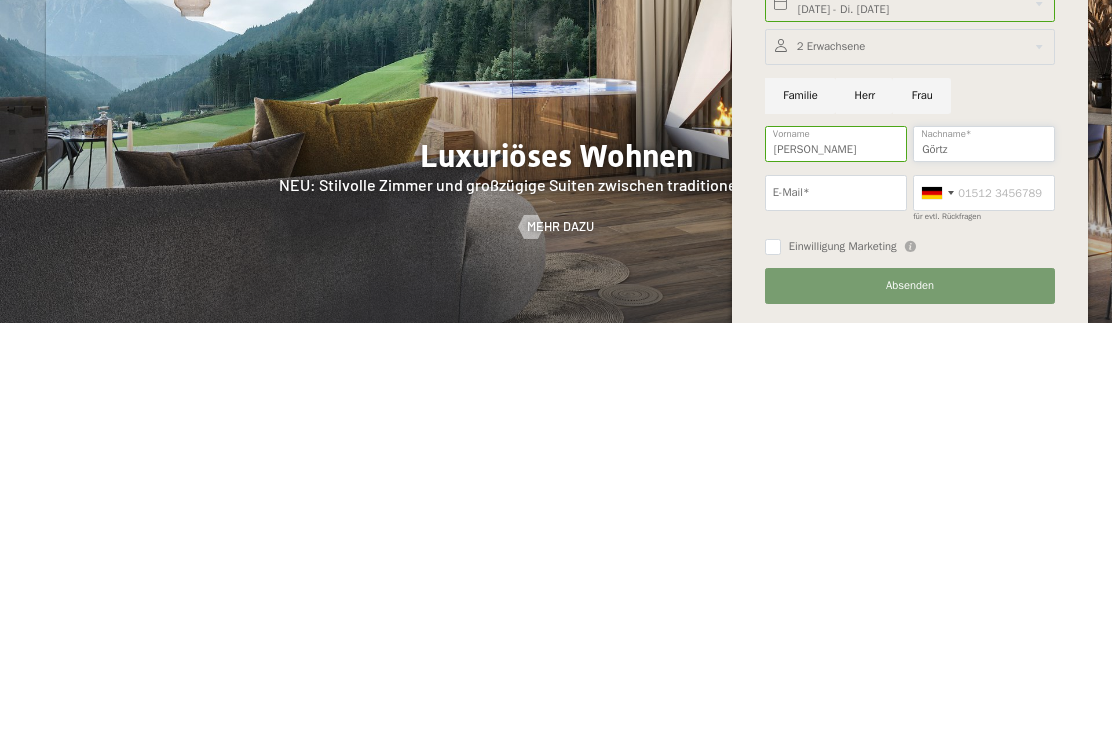 type on "Görtz" 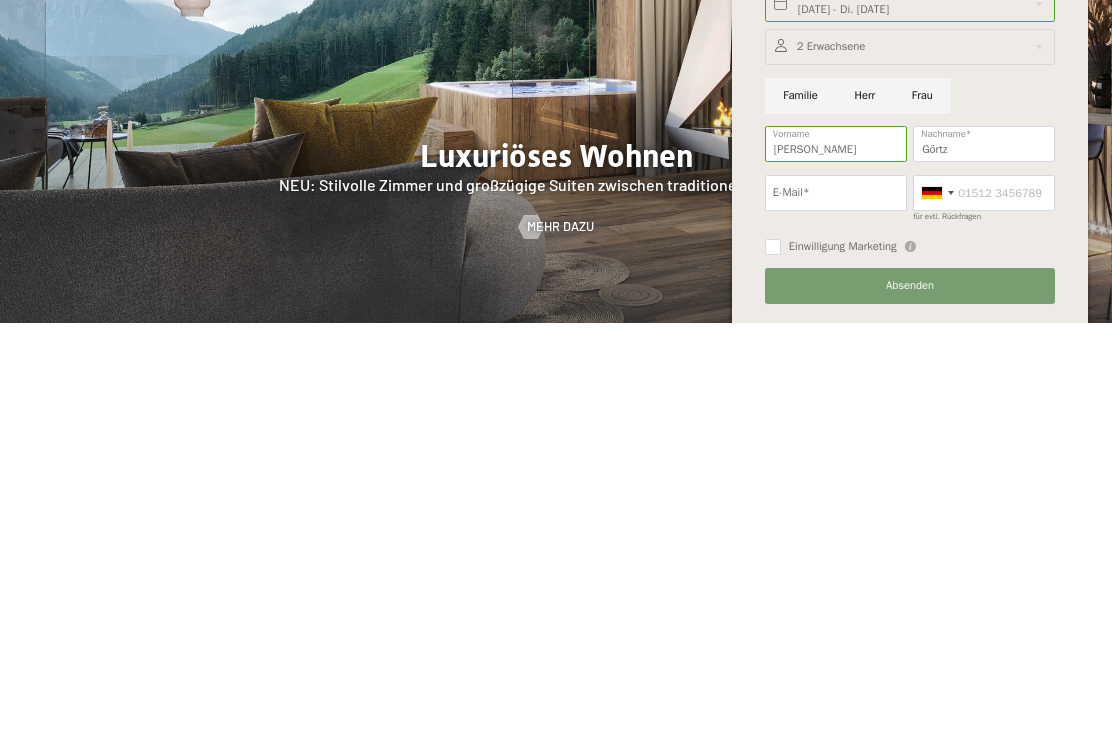 click on "E-Mail*" at bounding box center (836, 601) 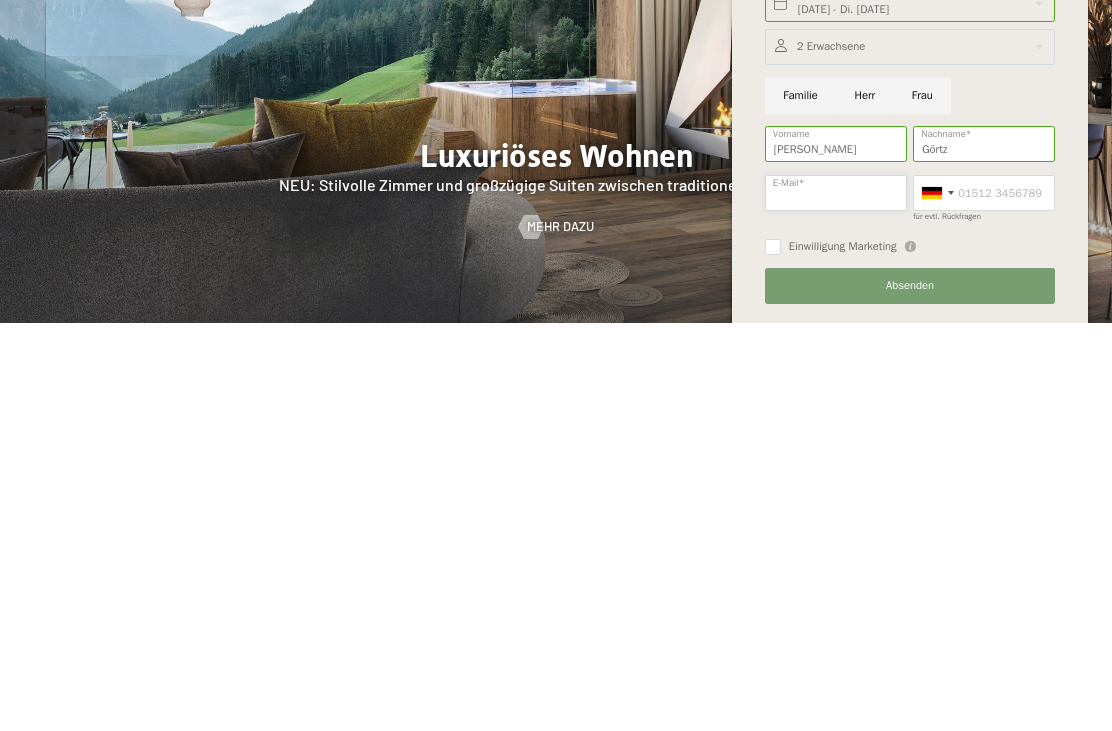 type on "[PERSON_NAME][EMAIL_ADDRESS][DOMAIN_NAME]" 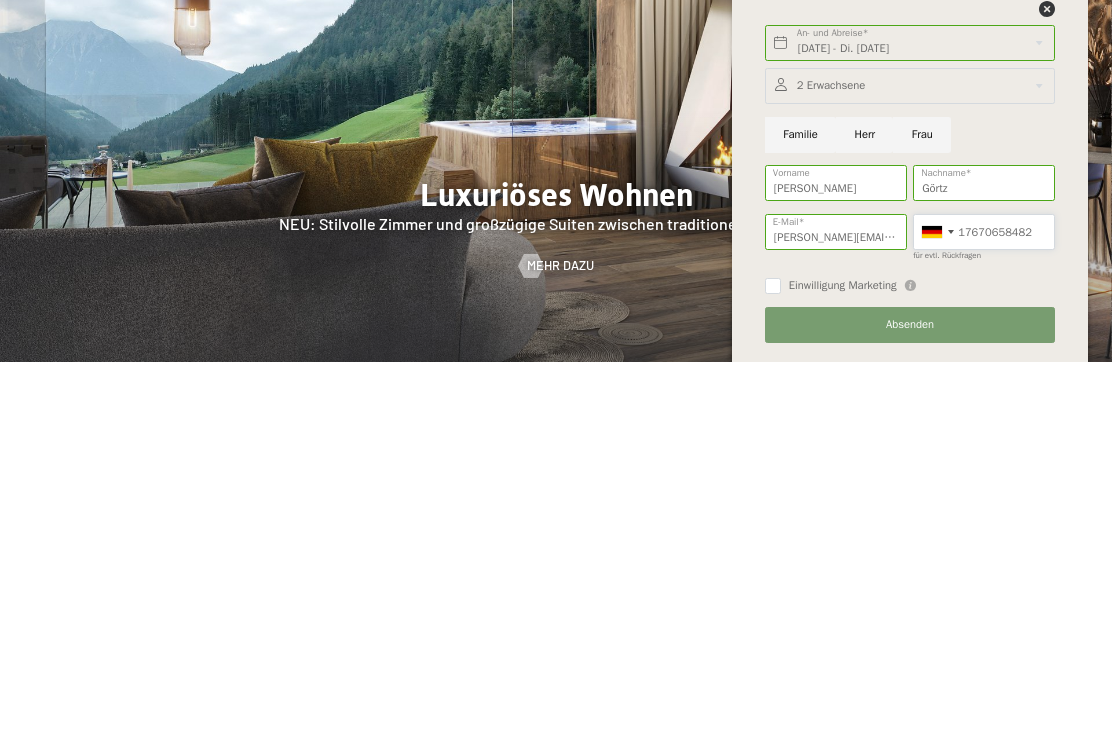 type on "17670658482" 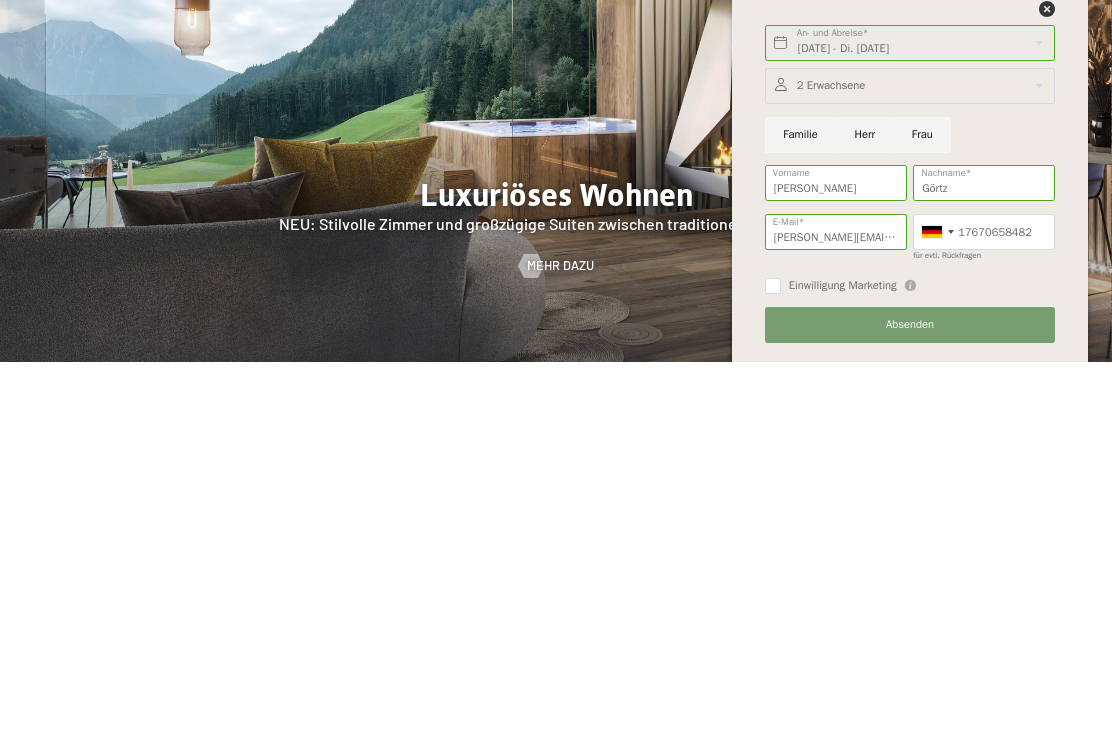 click at bounding box center [910, 455] 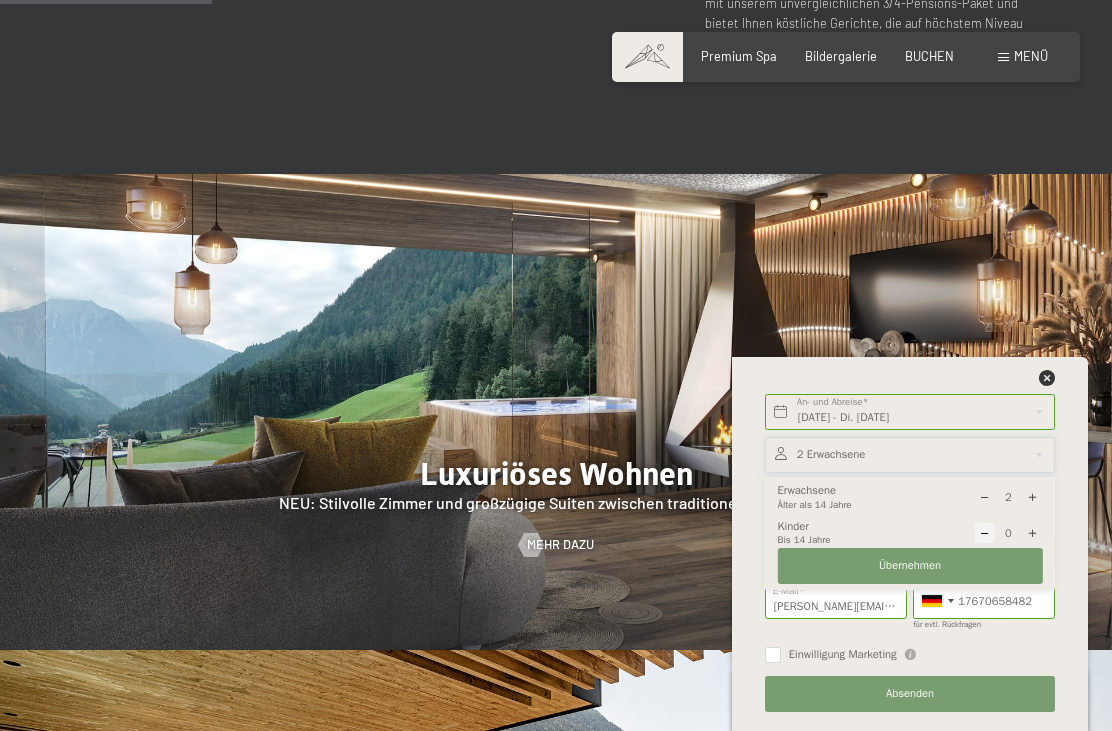 scroll, scrollTop: 1384, scrollLeft: 0, axis: vertical 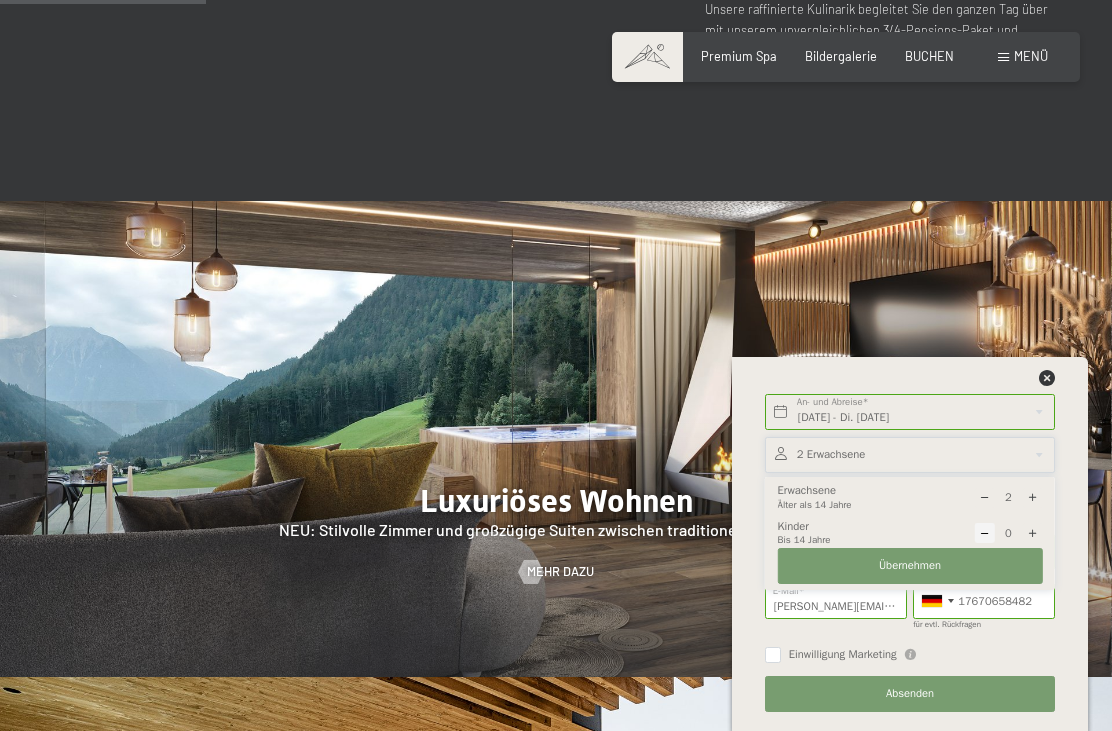 click on "BUCHEN" at bounding box center [929, 57] 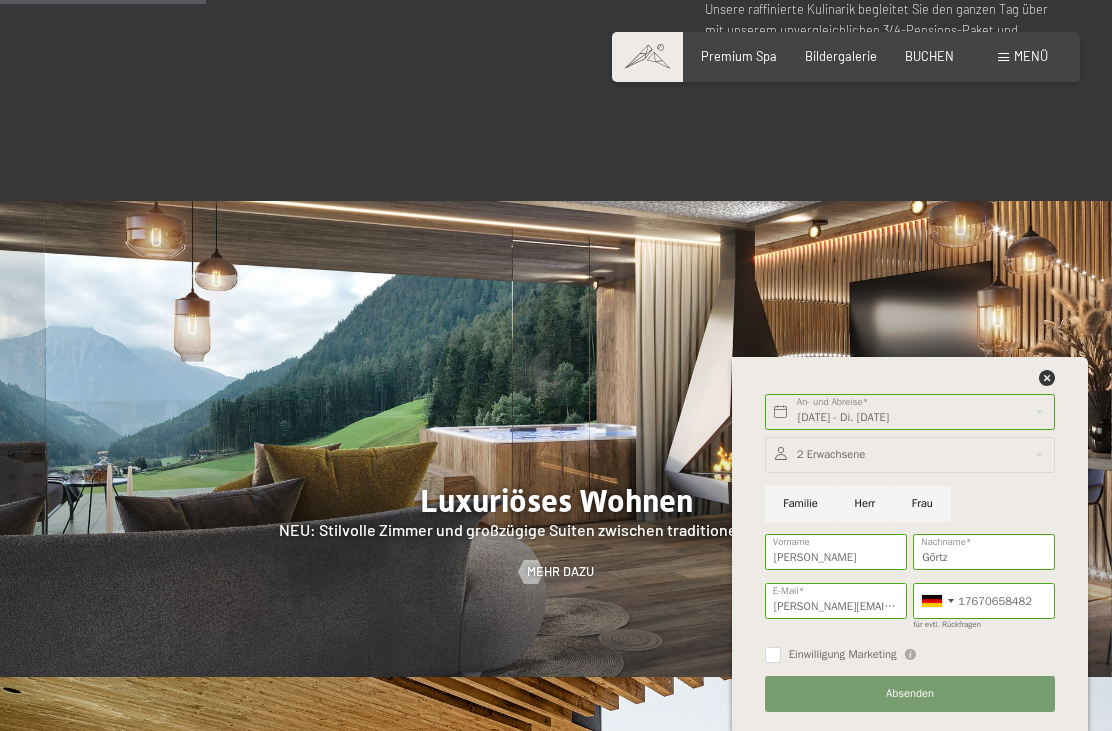 click on "Menü" at bounding box center [1031, 56] 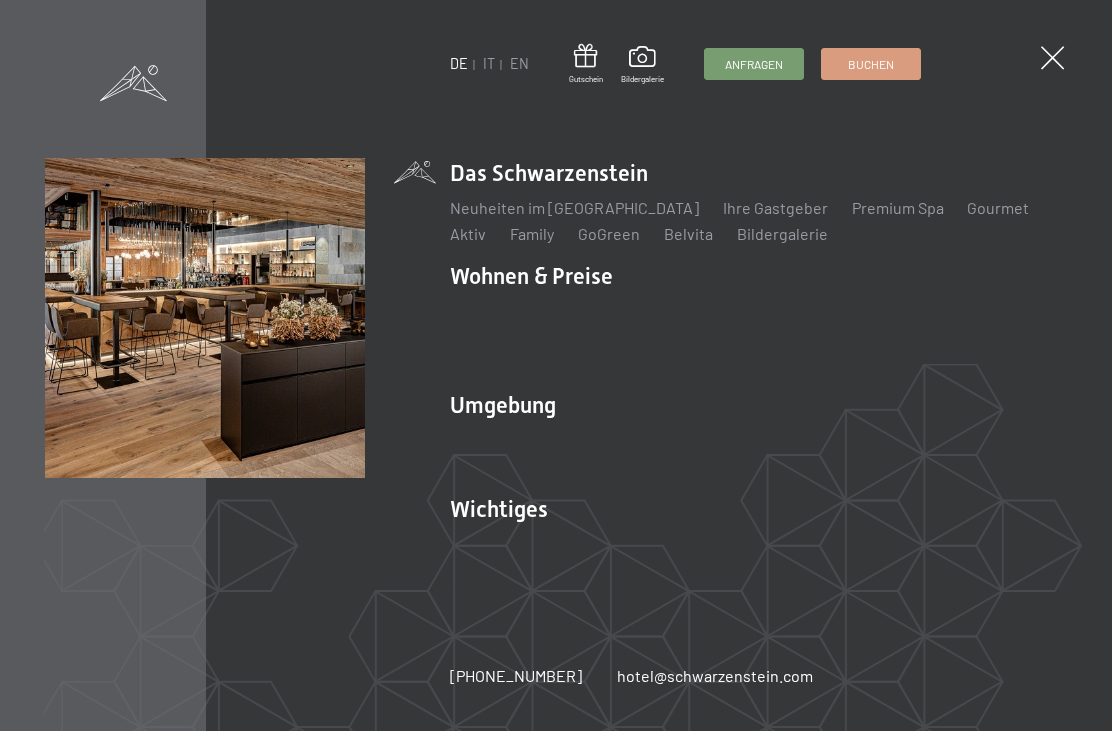 click on "Anfragen" at bounding box center [753, 64] 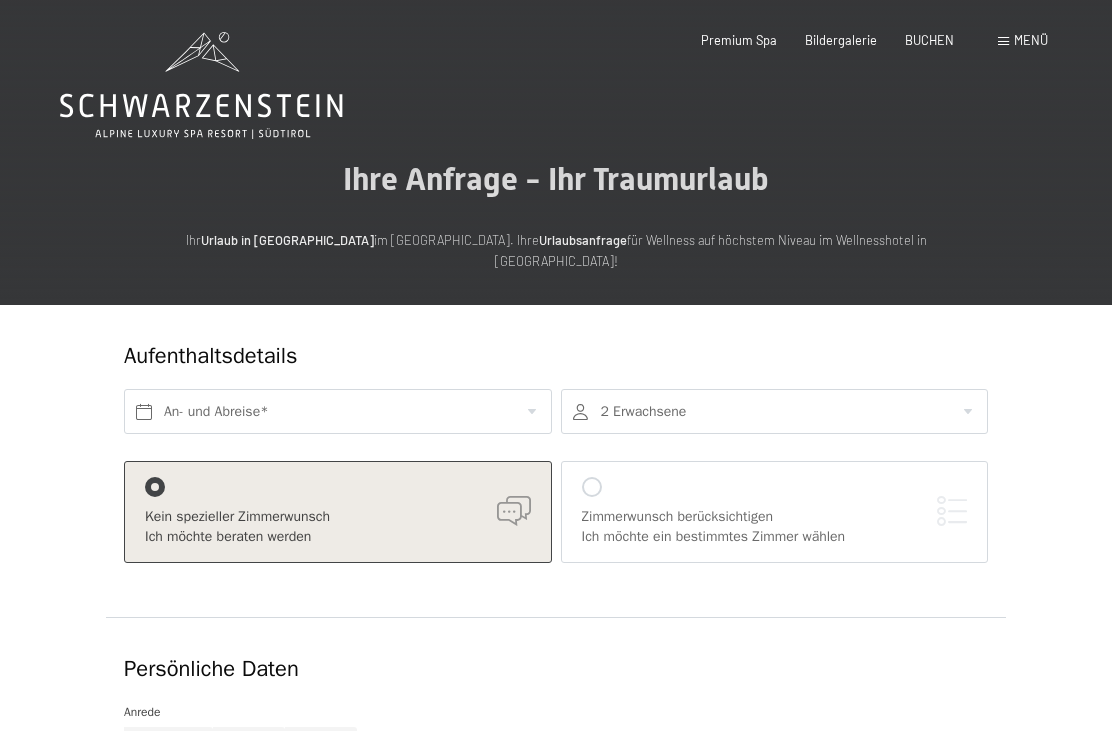 scroll, scrollTop: 0, scrollLeft: 0, axis: both 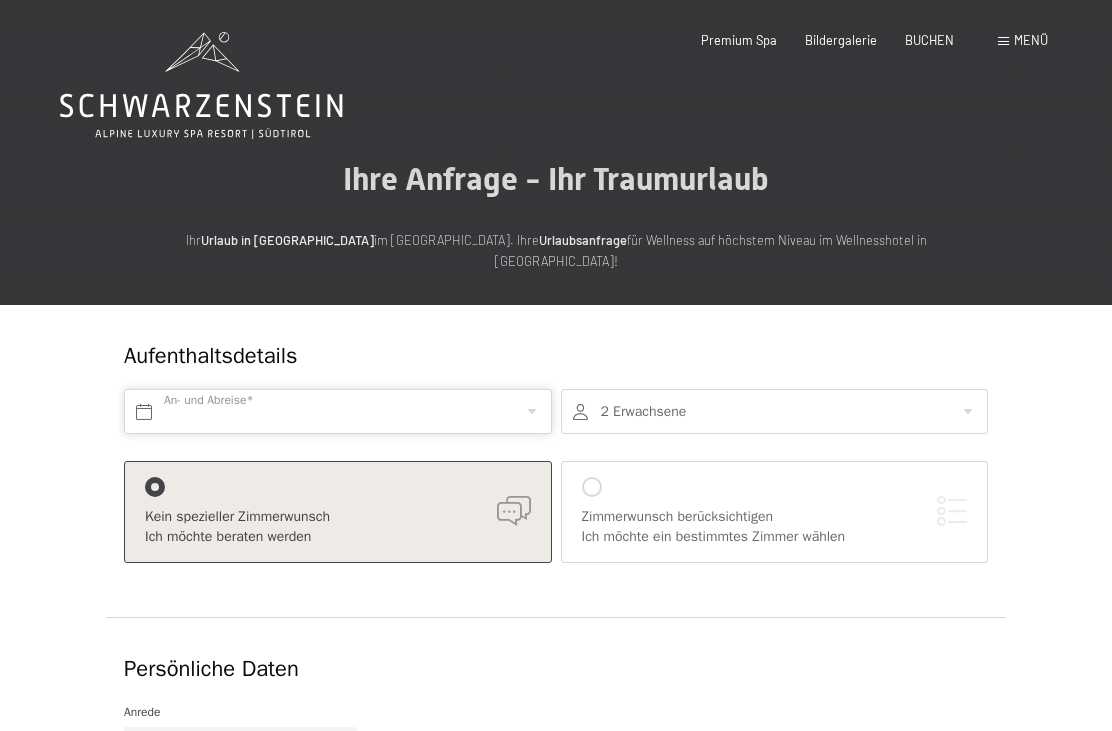 click on "Buchen           Anfragen                                     Premium Spa           Bildergalerie           BUCHEN           Menü                                                                    DE         IT         EN                Gutschein             Bildergalerie               Anfragen           Buchen                    DE         IT         EN                       Das Schwarzenstein           Neuheiten im Schwarzenstein         Ihre Gastgeber         Premium Spa         Gourmet         Aktiv         Wochenprogramm         Bilder             Family         GoGreen         Belvita         Bildergalerie                     Wohnen & Preise           Inklusivleistungen         [PERSON_NAME] & Preise         Liste             Angebote         Liste             Familienpreise         Spa Anwendungen         Treuebonus         Anfrage         Buchung         AGBs - Info         Gutschein         Geschenksidee         App. [GEOGRAPHIC_DATA]" at bounding box center [556, 1166] 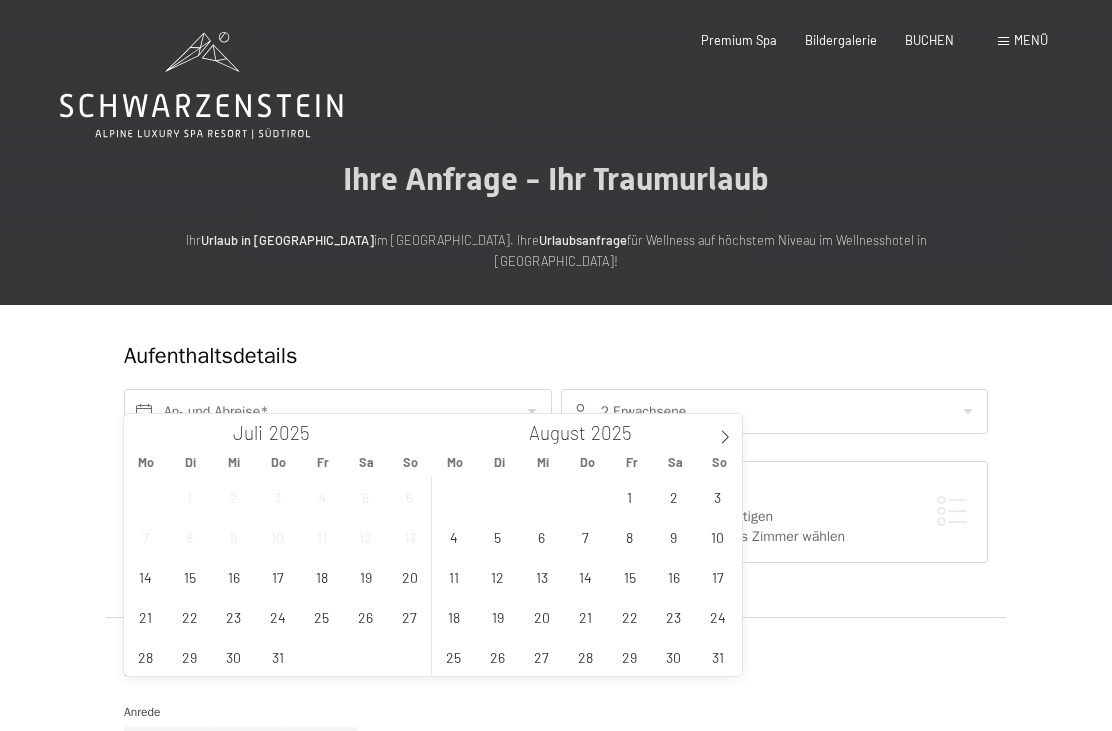 click at bounding box center [725, 431] 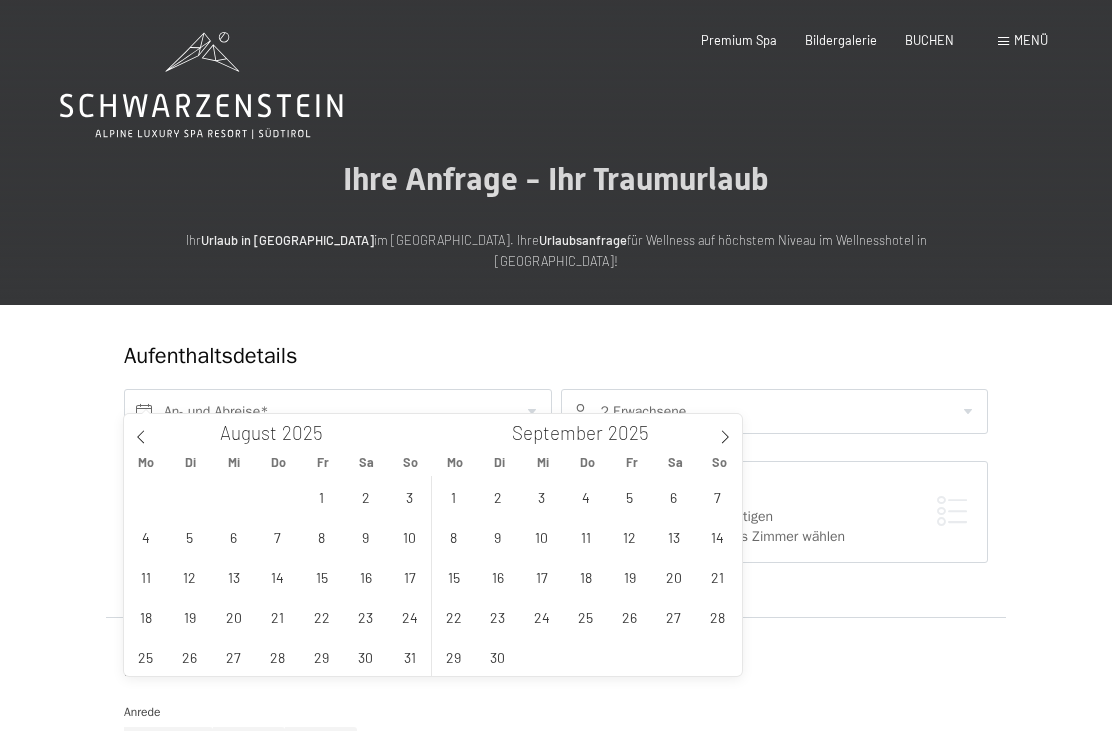 click at bounding box center (725, 431) 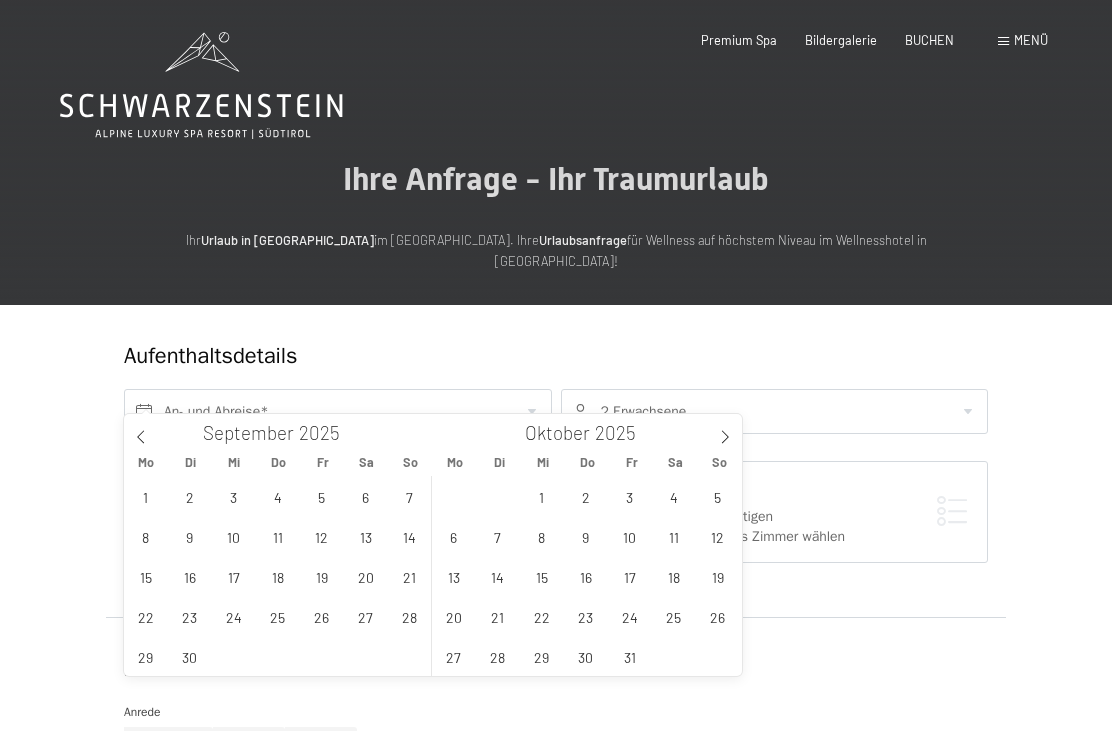 click 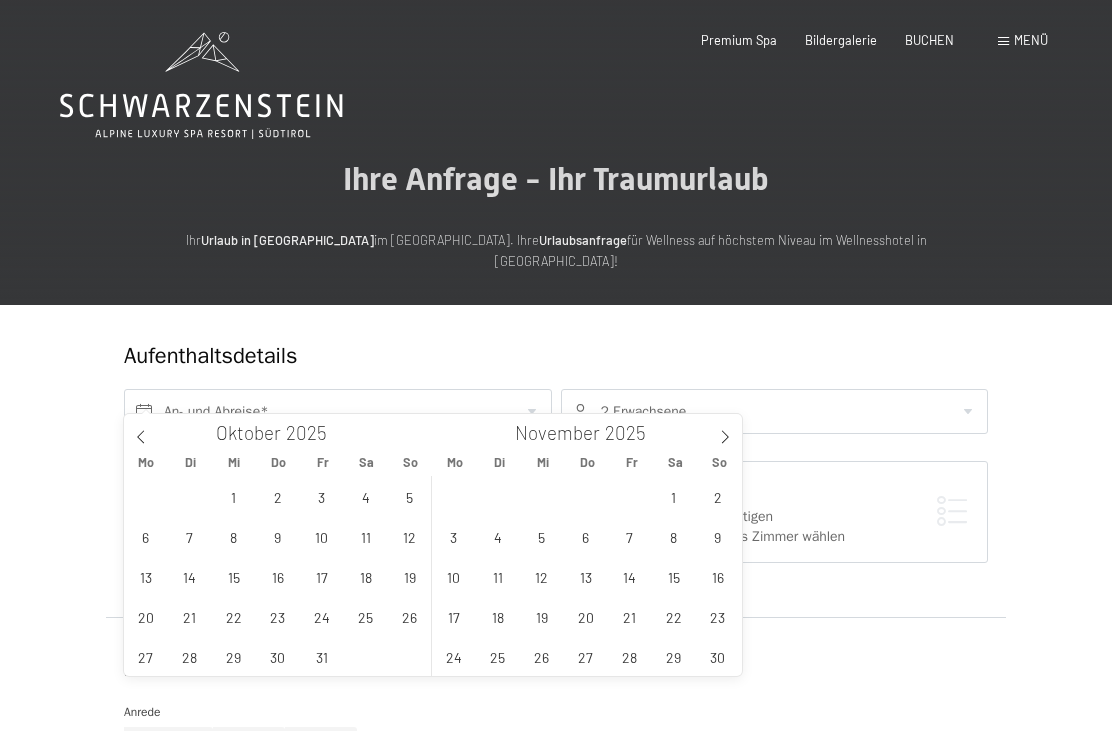 click at bounding box center (725, 431) 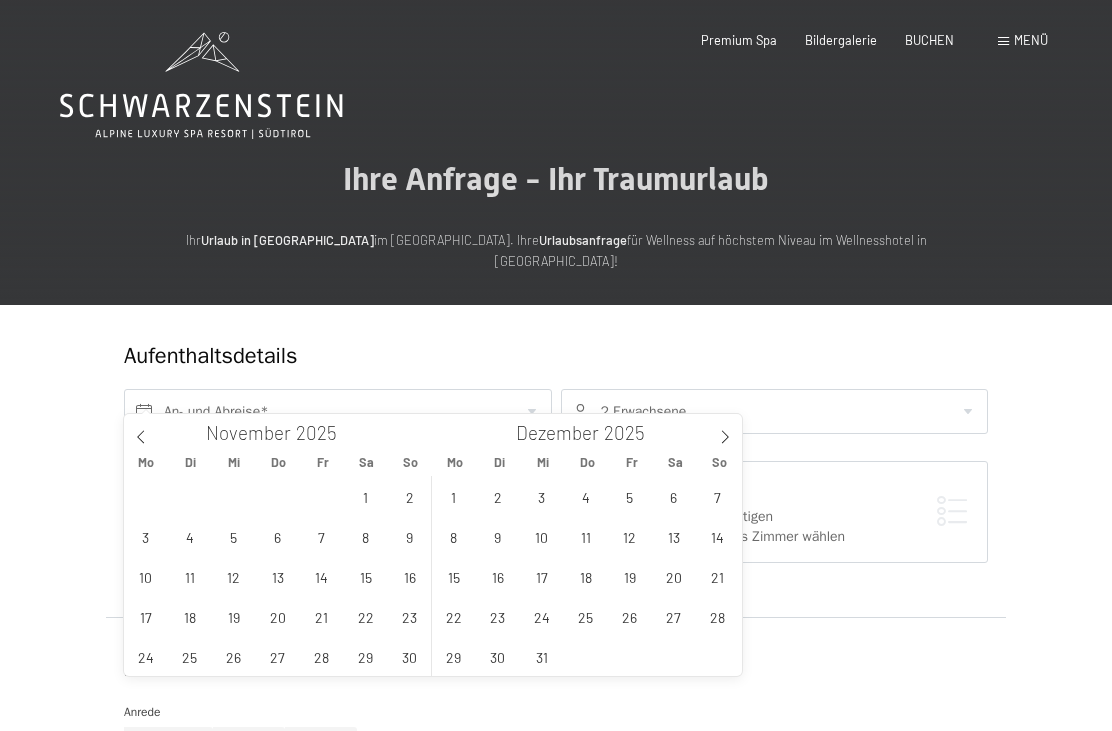 click 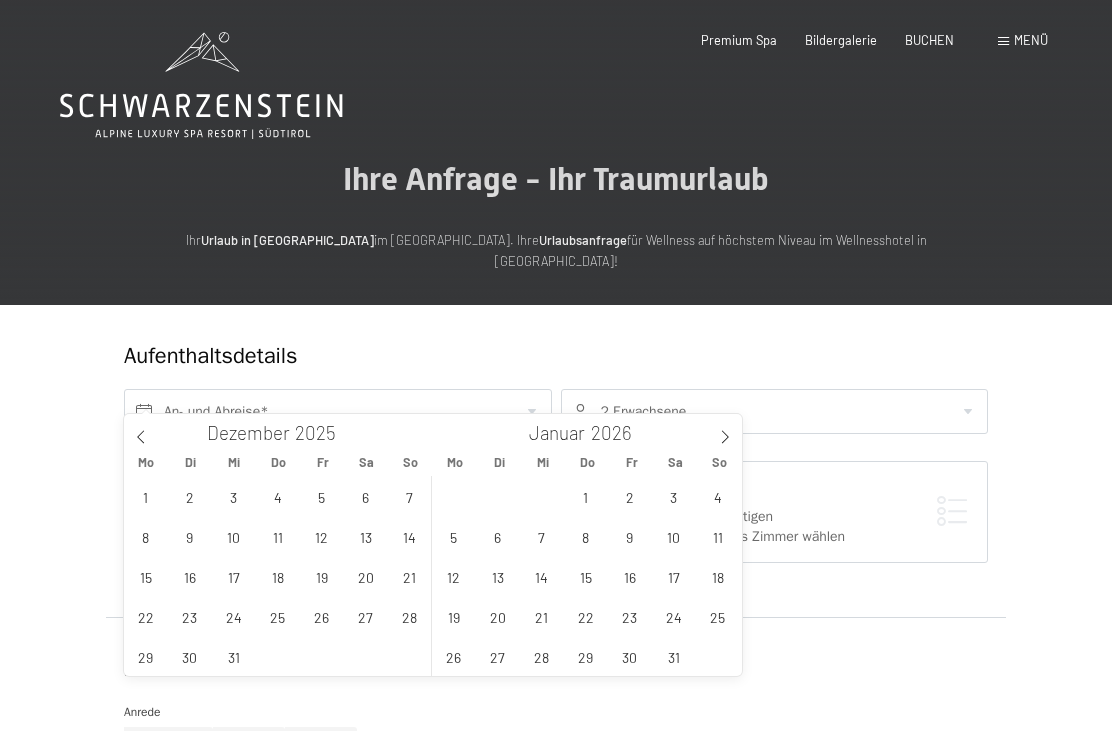 click at bounding box center (725, 431) 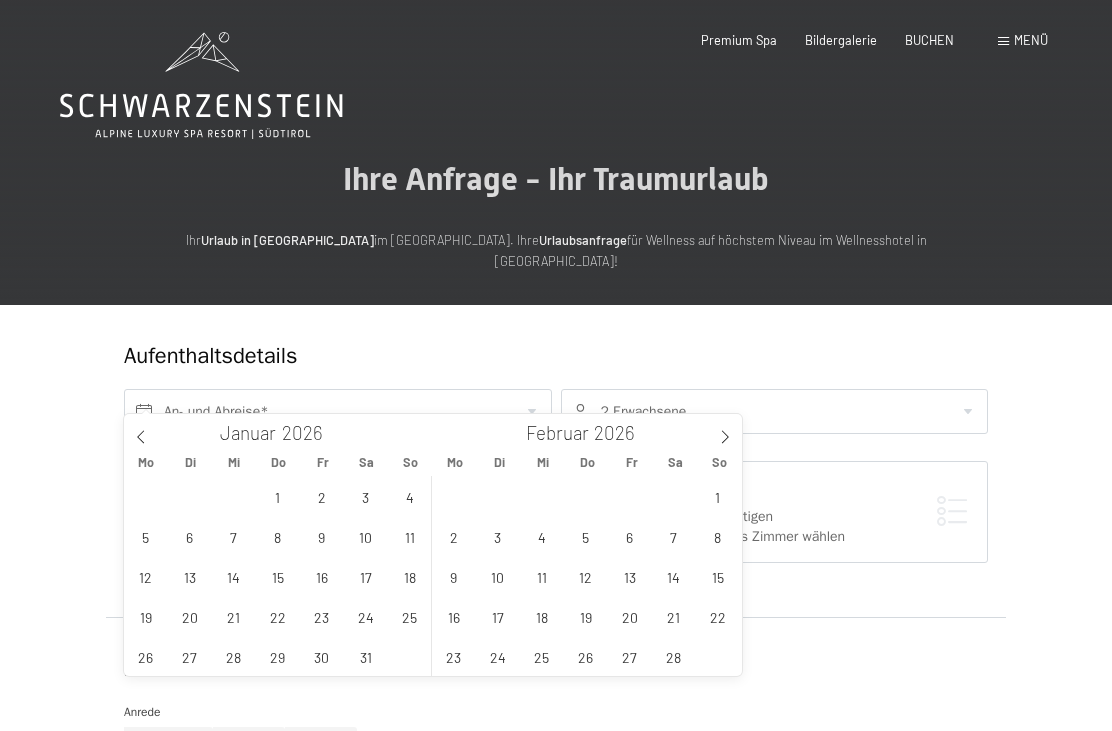 click at bounding box center [725, 431] 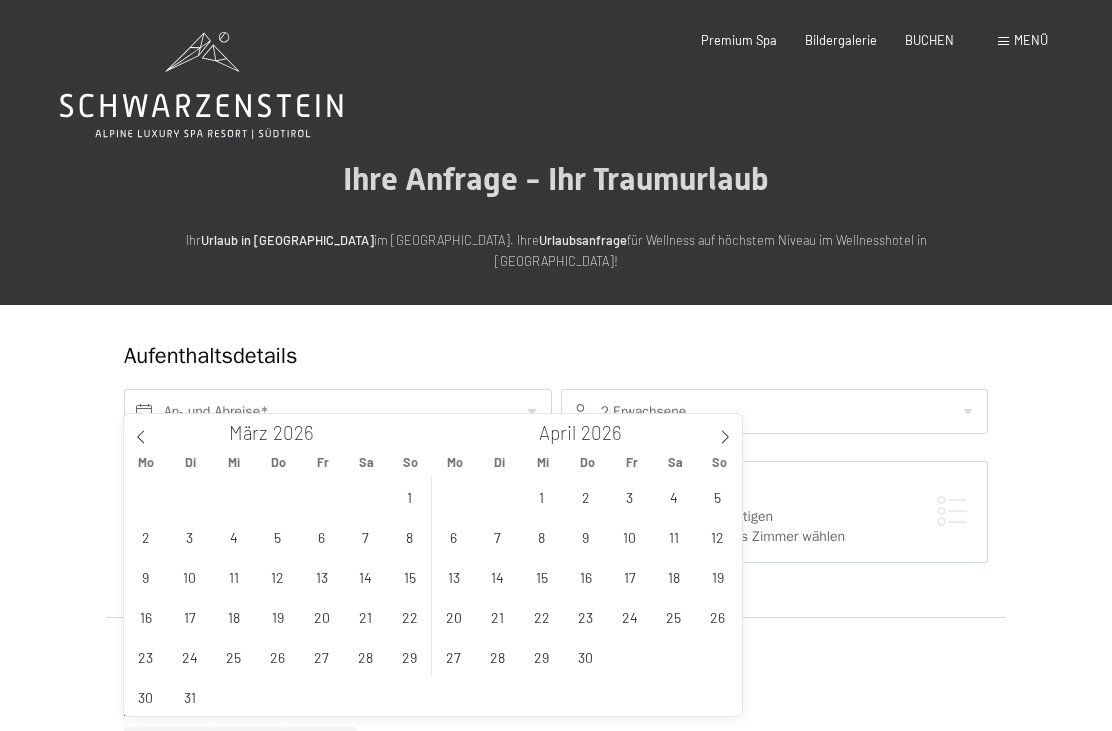 click at bounding box center [725, 431] 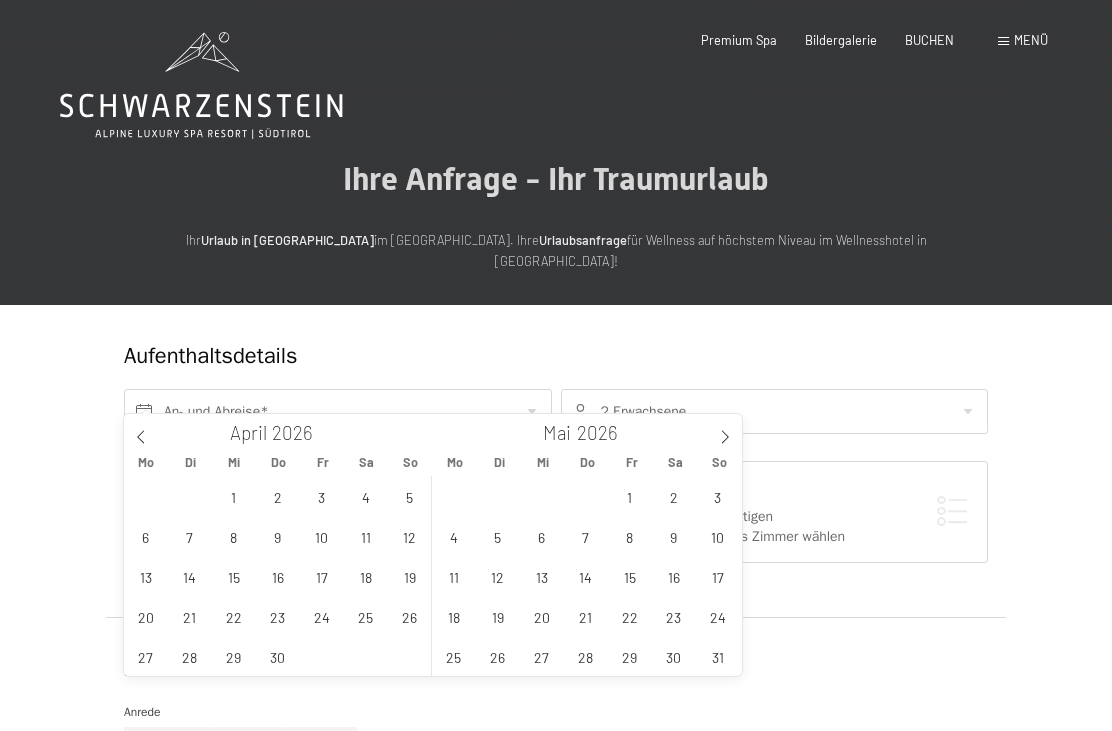 click at bounding box center [725, 431] 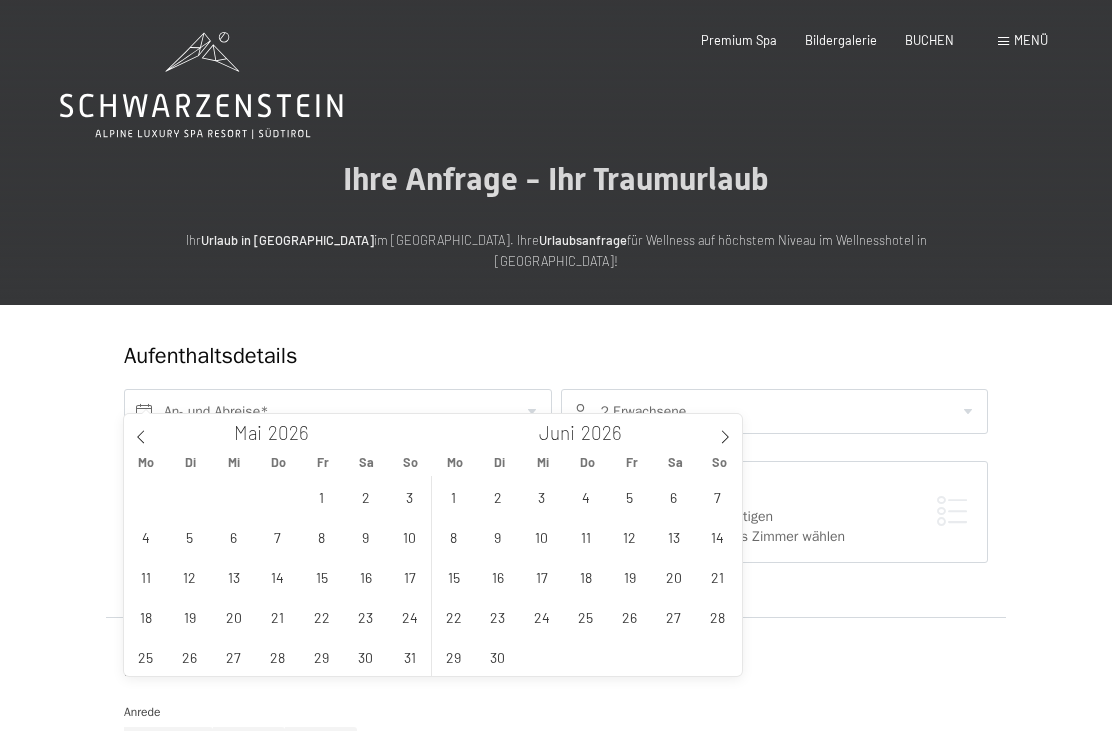 click 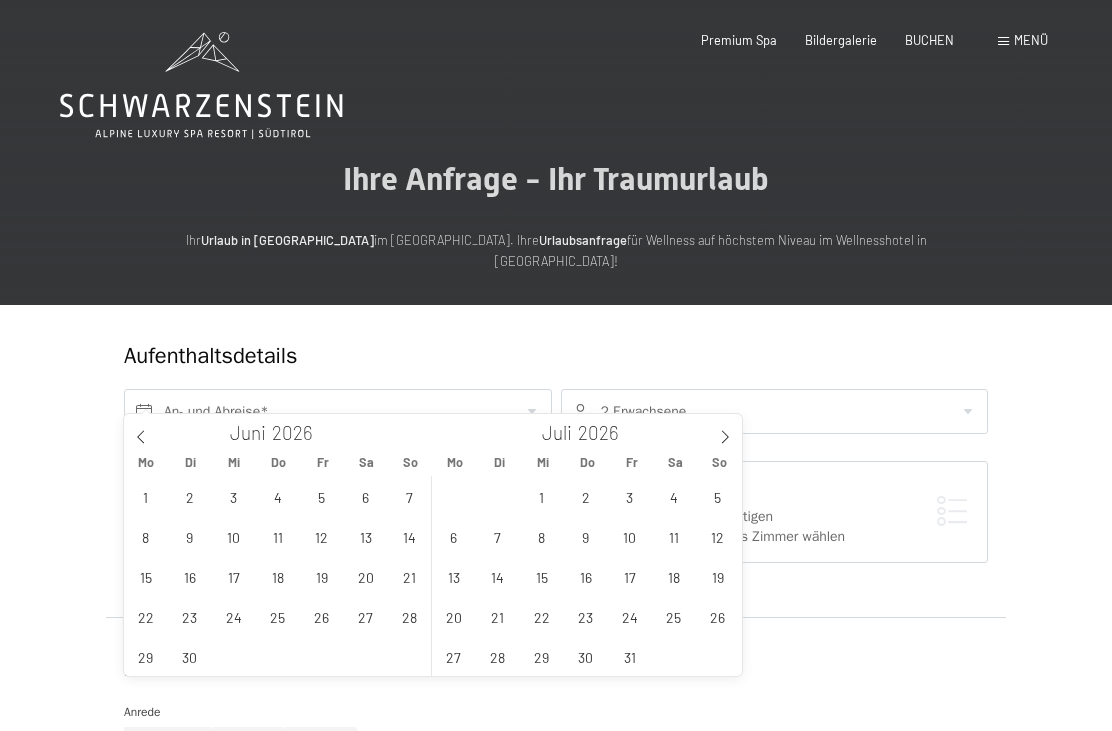 click 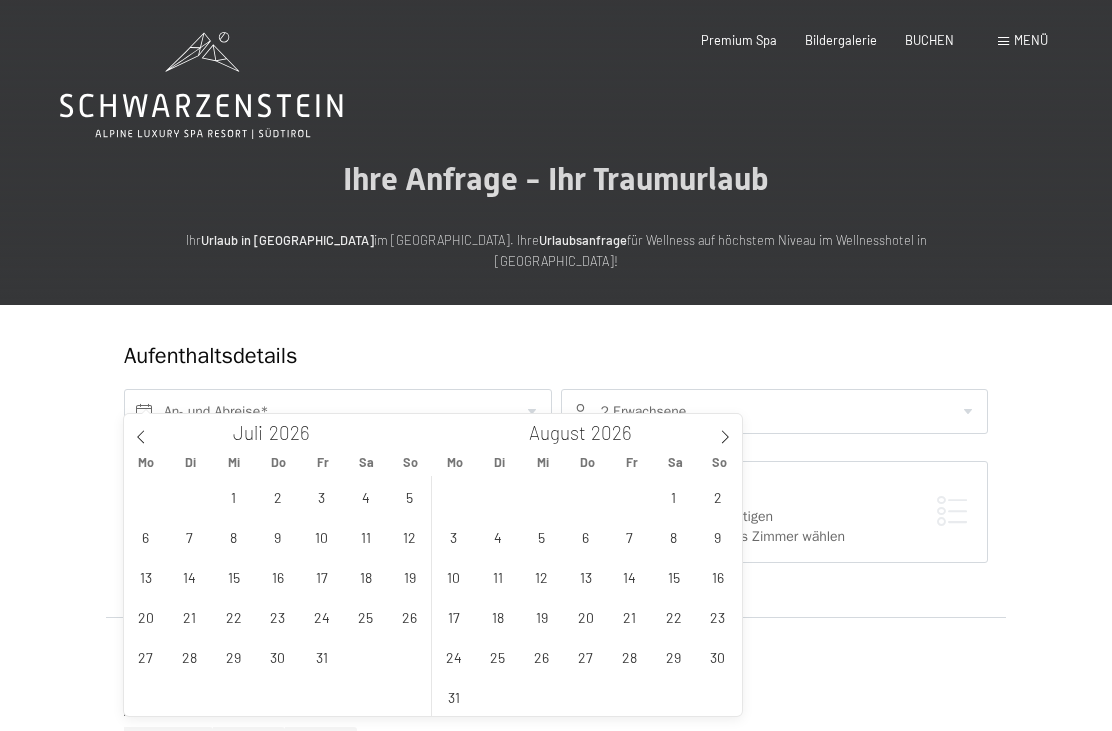 click at bounding box center [725, 431] 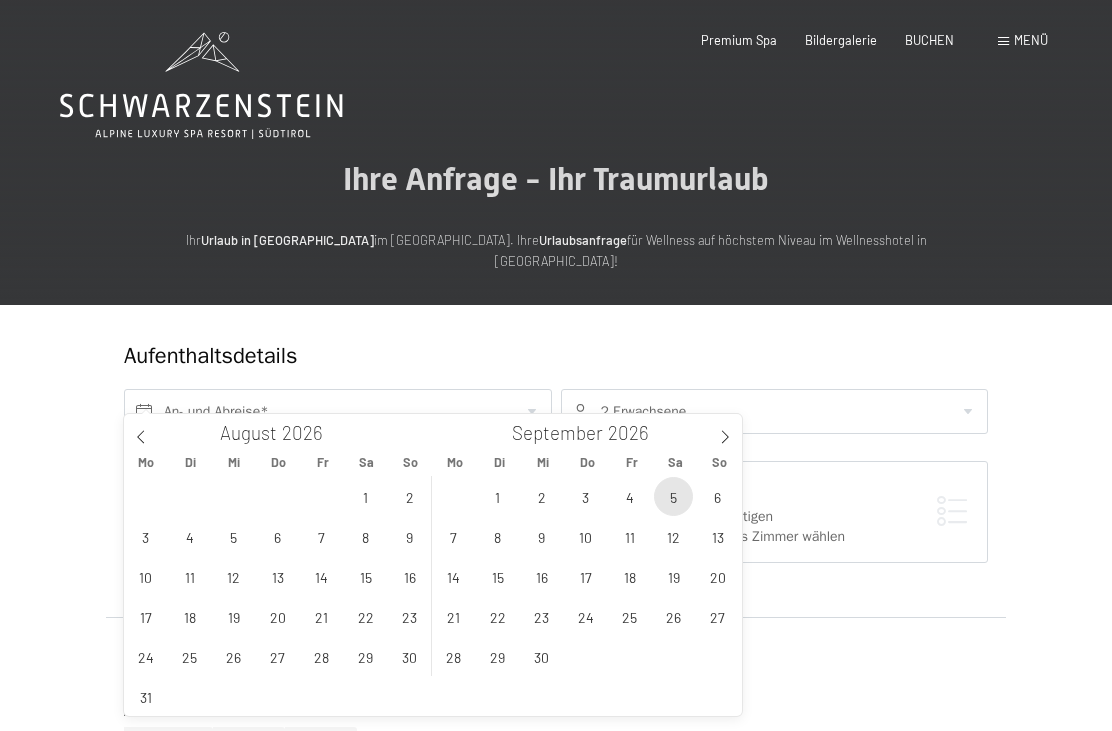 click on "5" at bounding box center [673, 496] 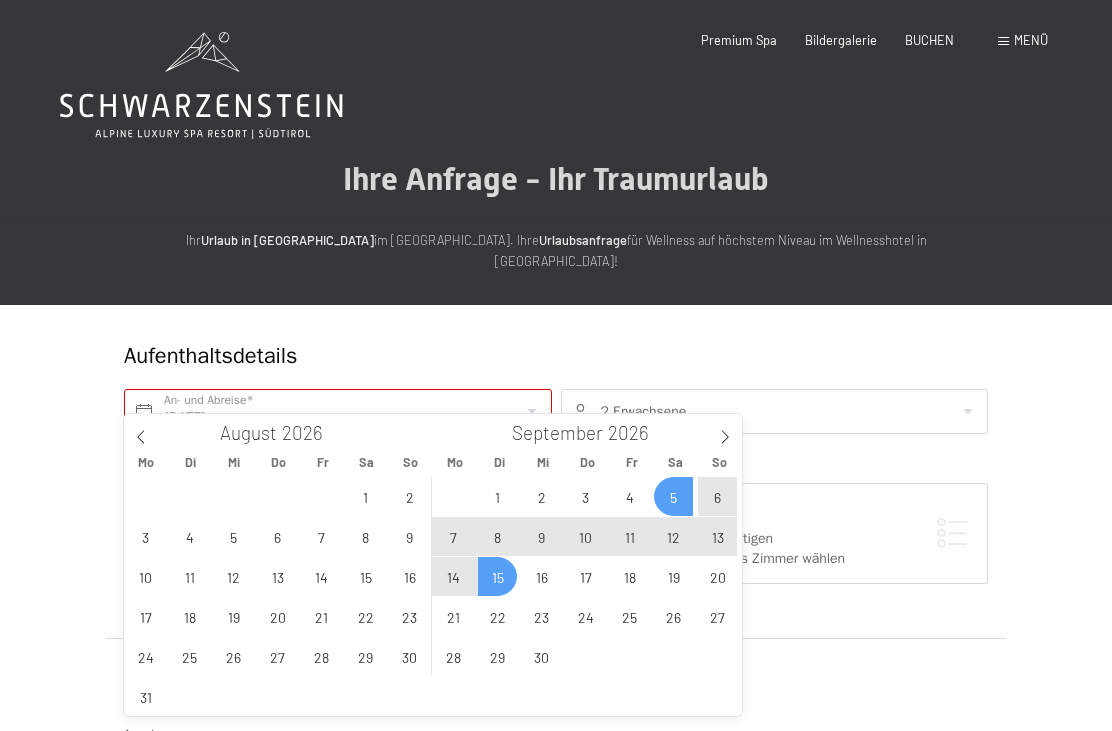 click on "15" at bounding box center [497, 576] 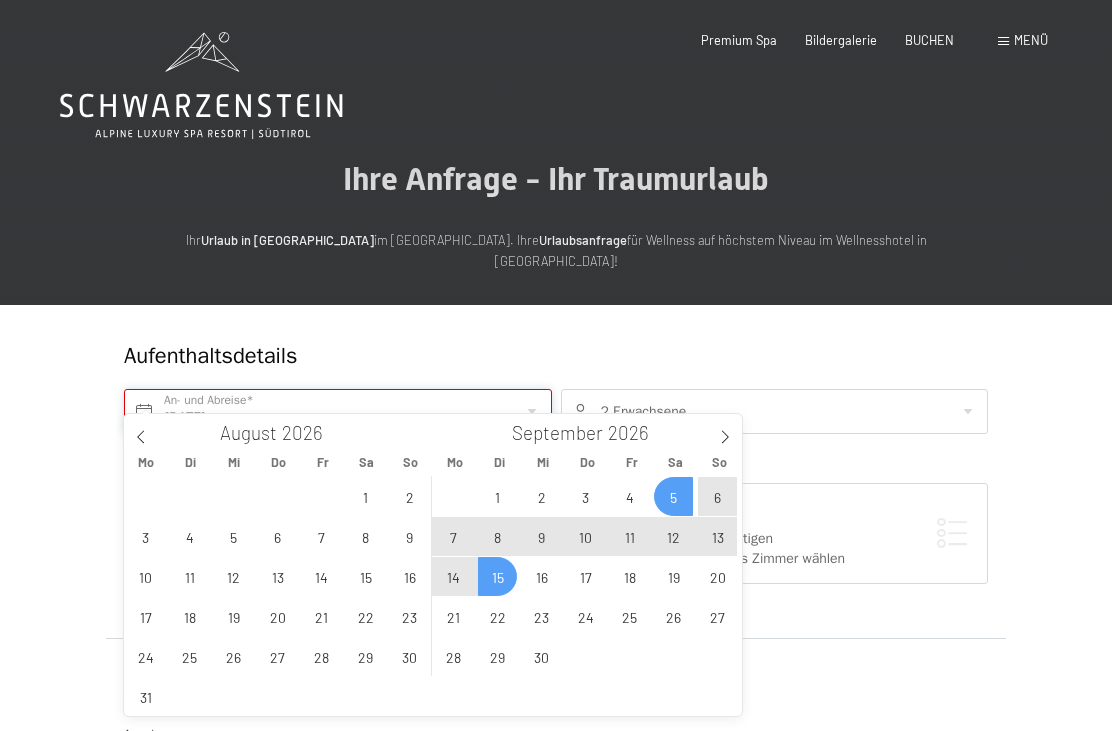 type on "[DATE] - Di. [DATE]" 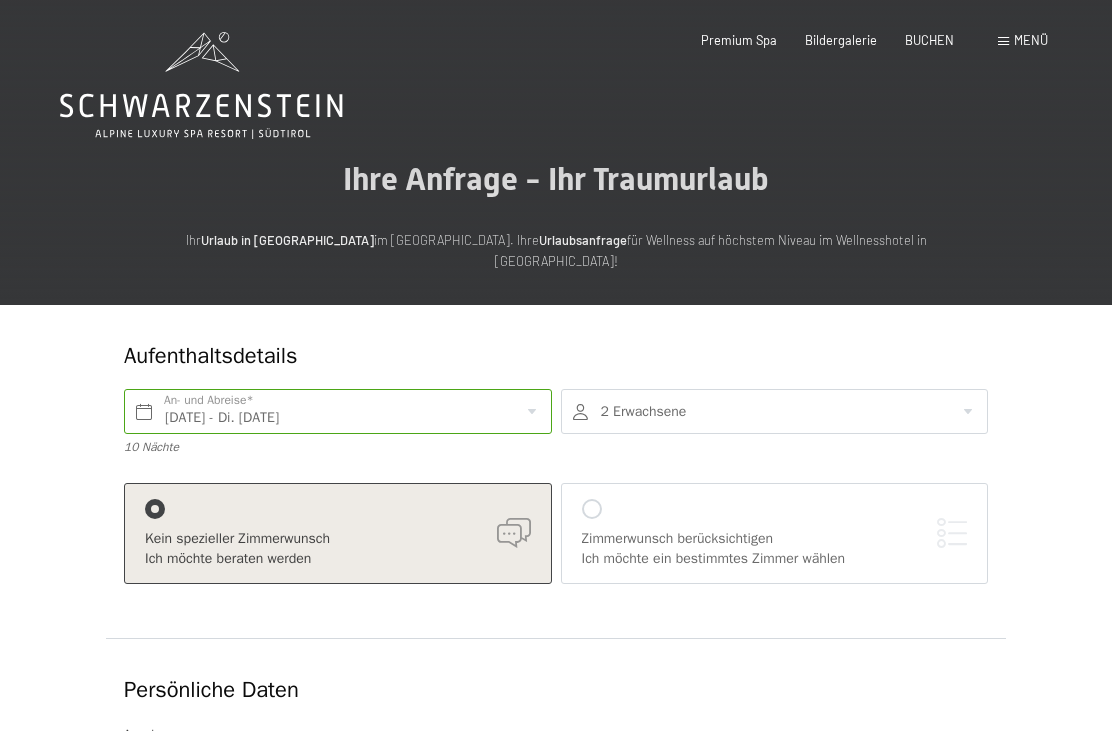 click at bounding box center (775, 411) 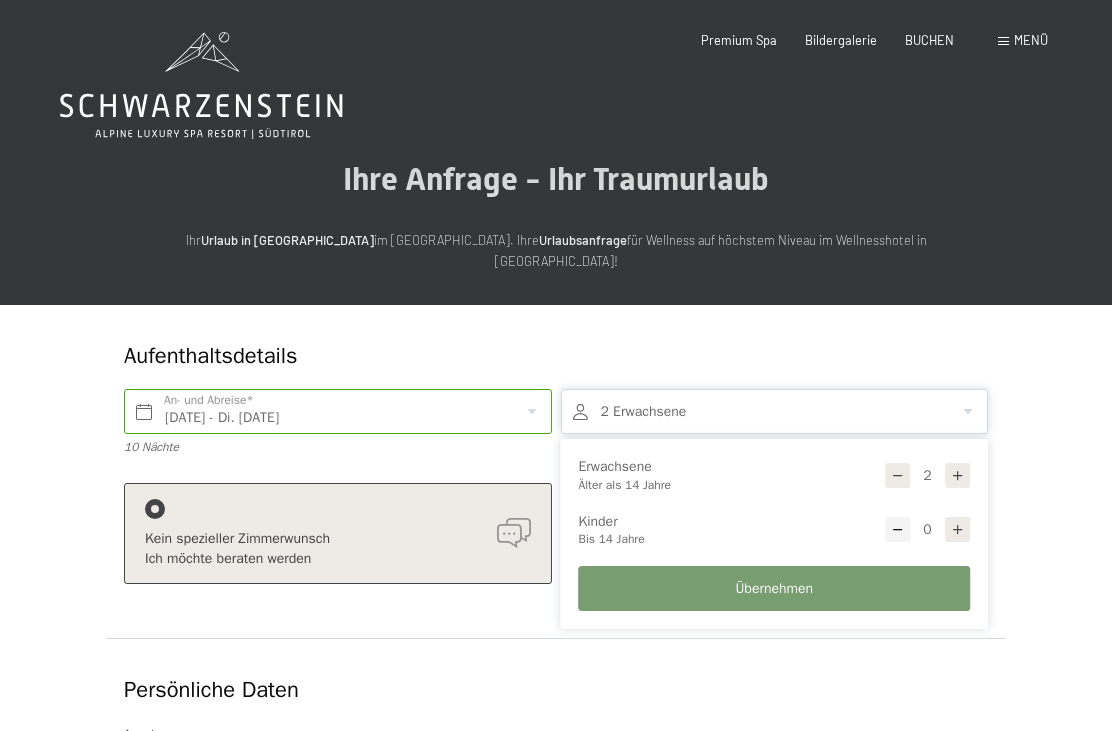 click on "Übernehmen" at bounding box center [774, 589] 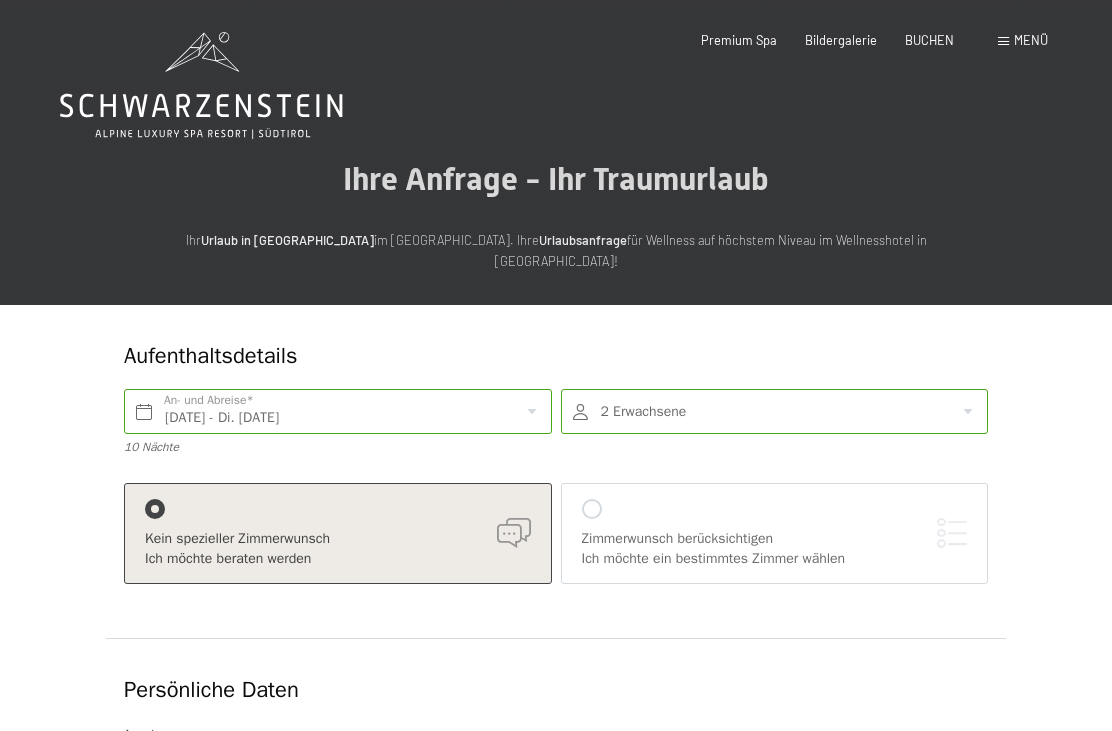 click on "Zimmerwunsch berücksichtigen" at bounding box center (775, 539) 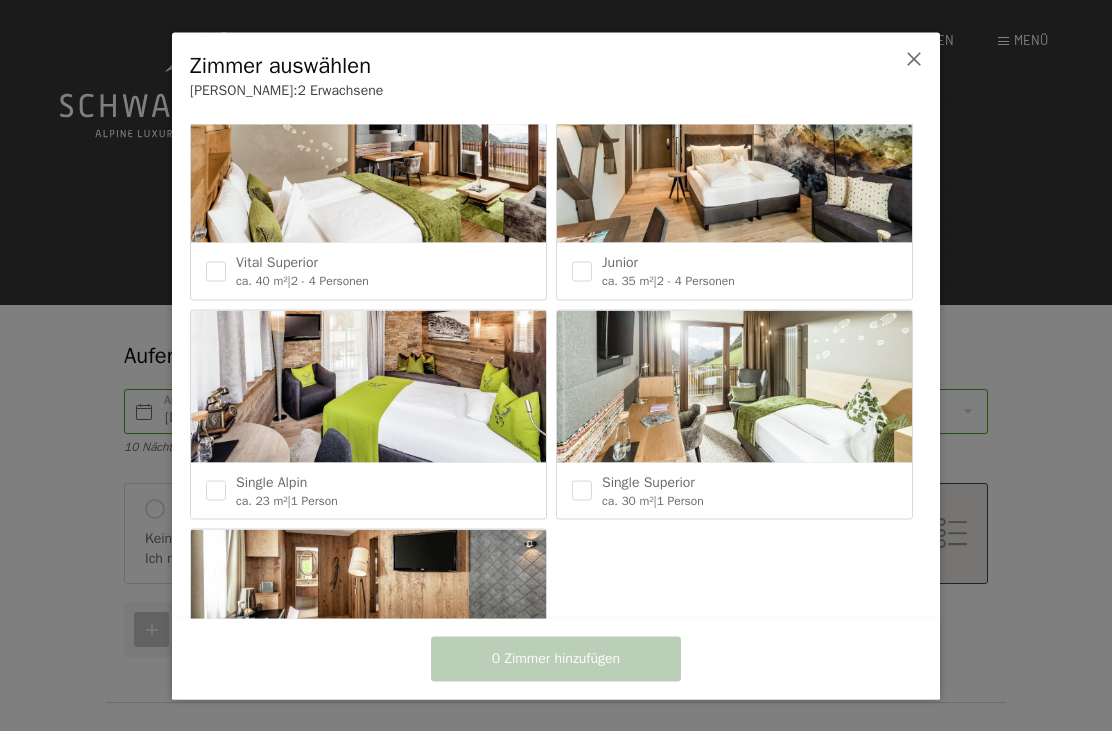 scroll, scrollTop: 930, scrollLeft: 0, axis: vertical 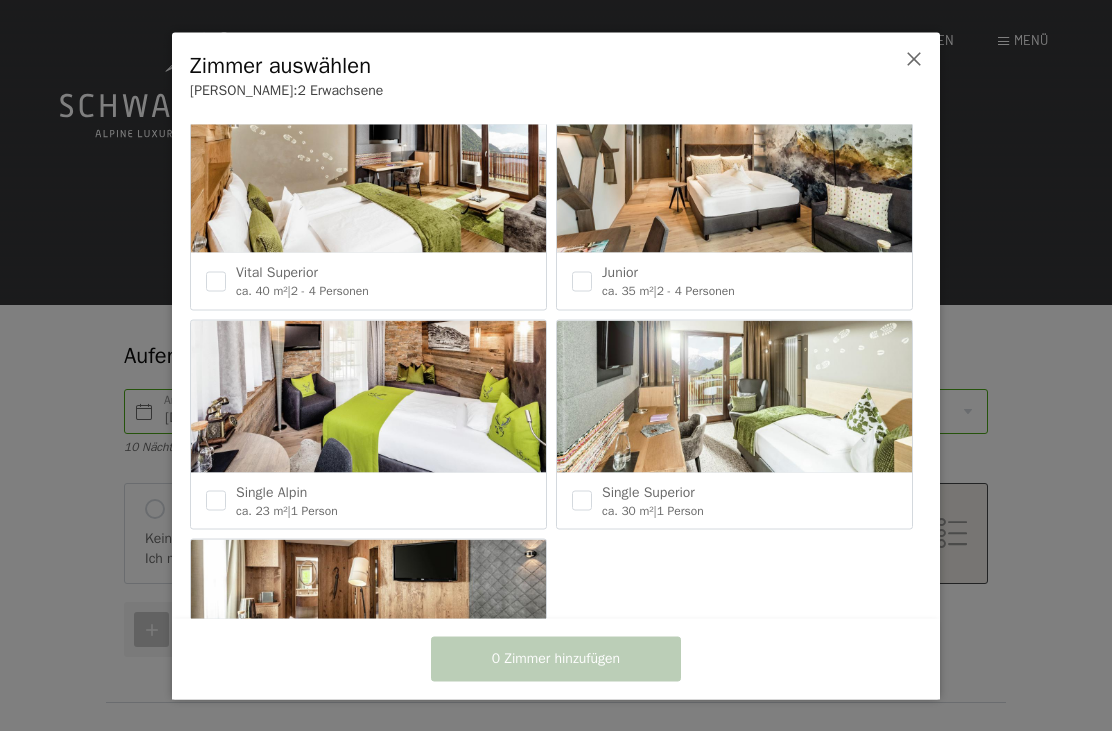 click on "Junior" at bounding box center [749, 273] 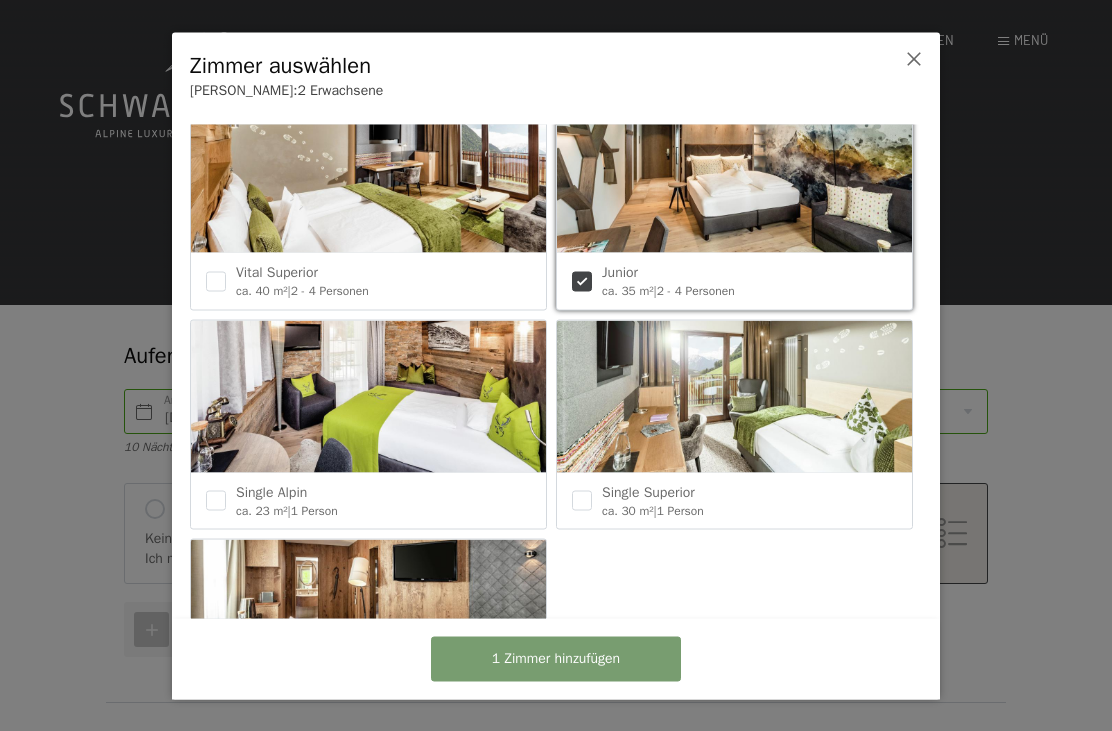 checkbox on "true" 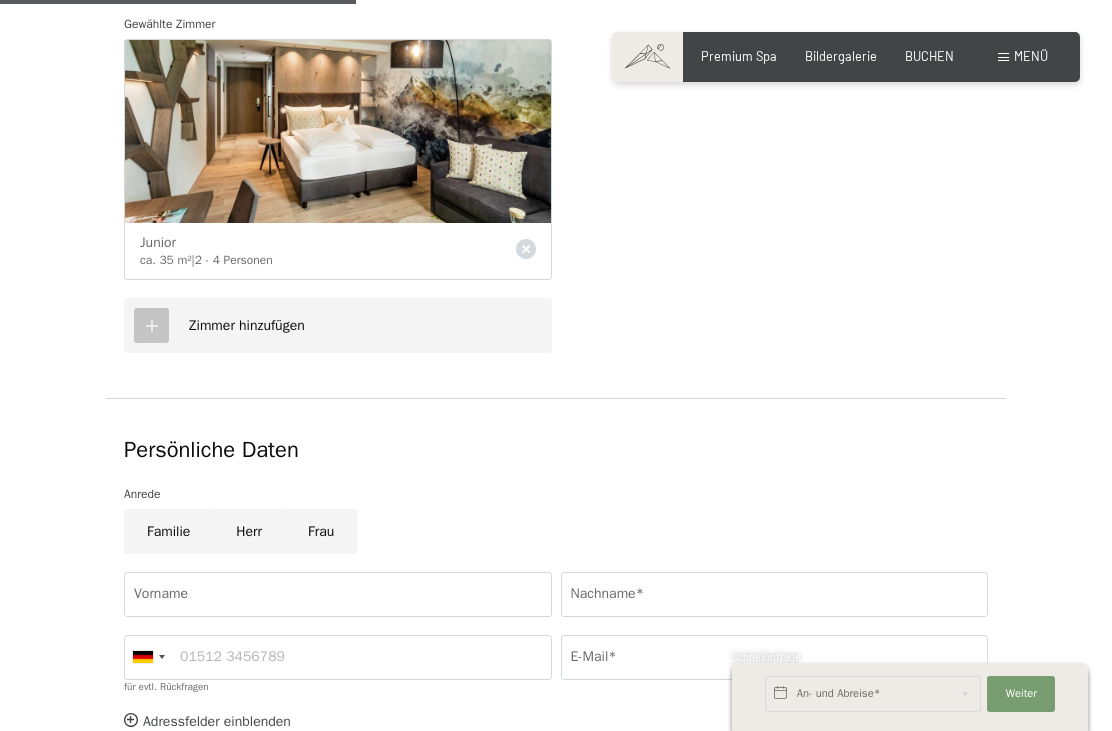 scroll, scrollTop: 587, scrollLeft: 0, axis: vertical 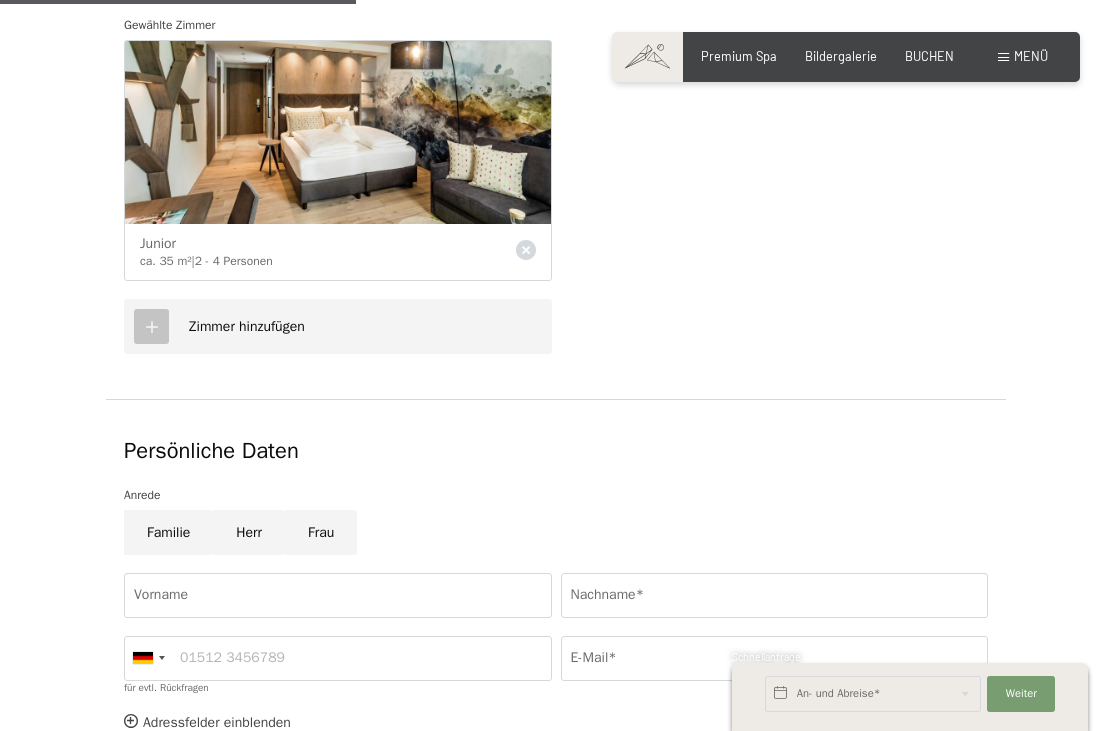 click on "Herr" at bounding box center (249, 532) 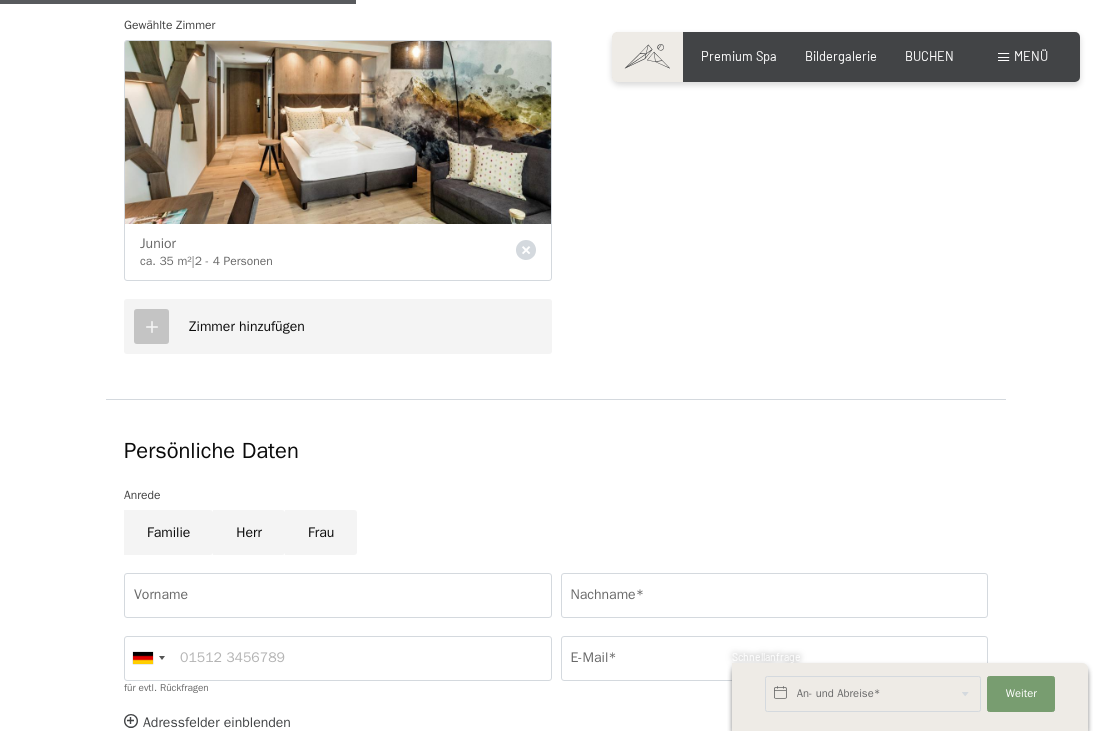 radio on "true" 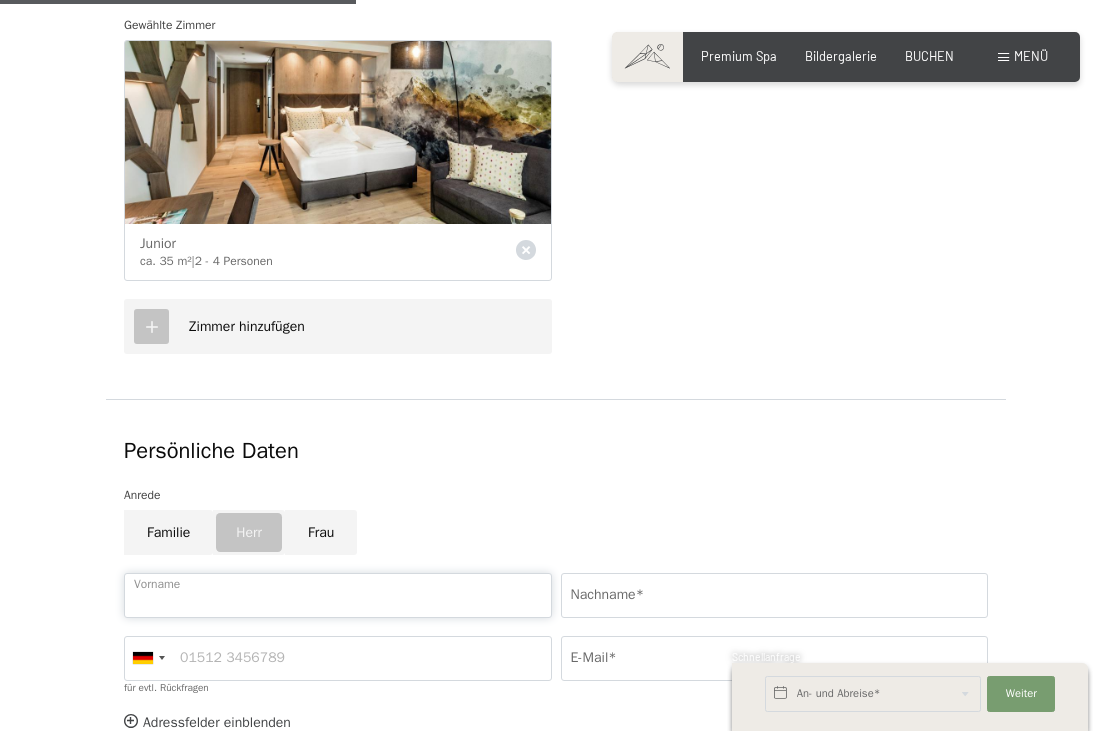 click on "Vorname" at bounding box center [338, 595] 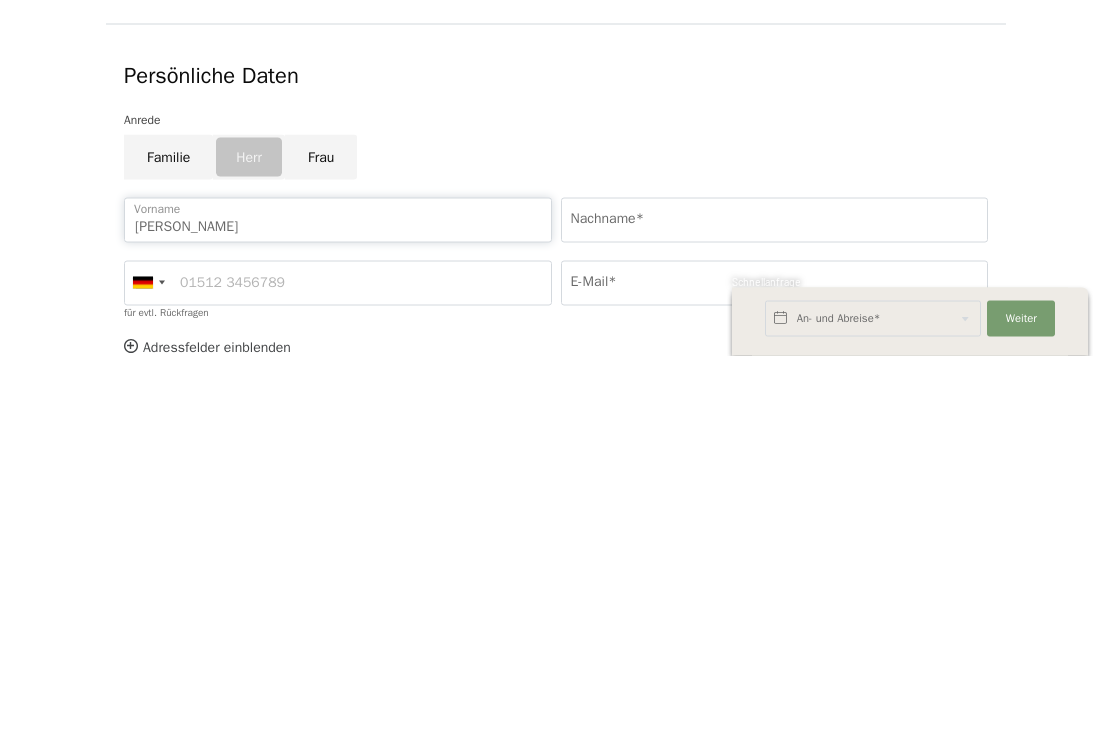 type on "[PERSON_NAME]" 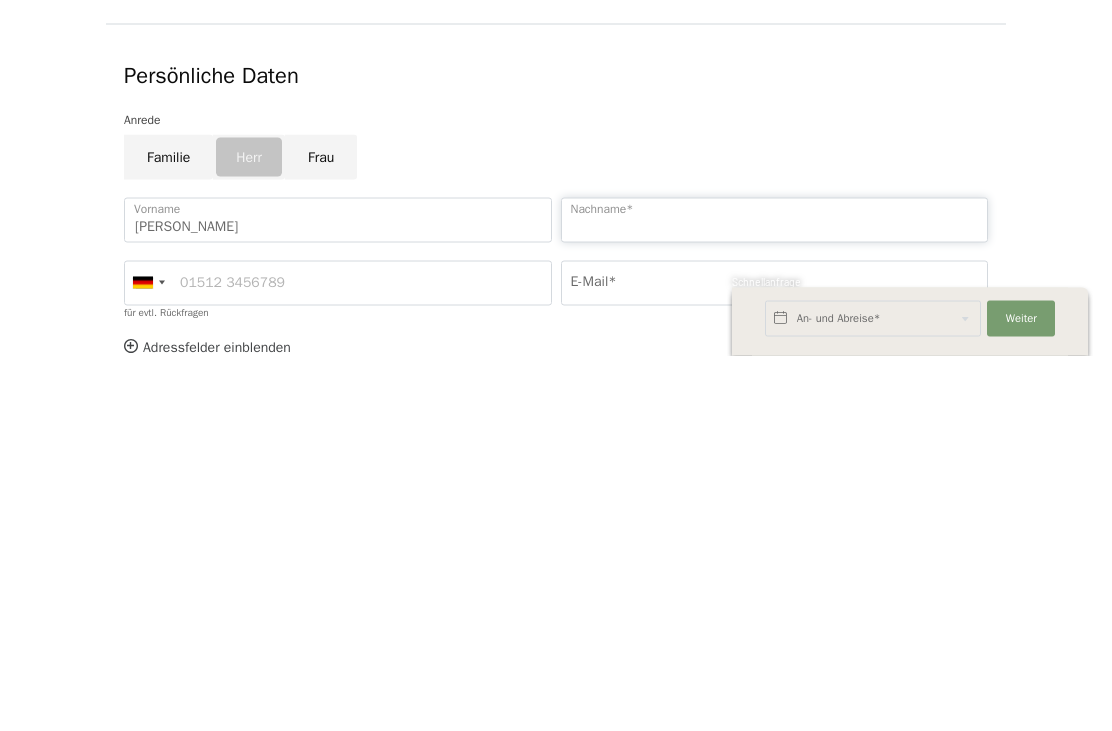 click on "Nachname*" at bounding box center [775, 595] 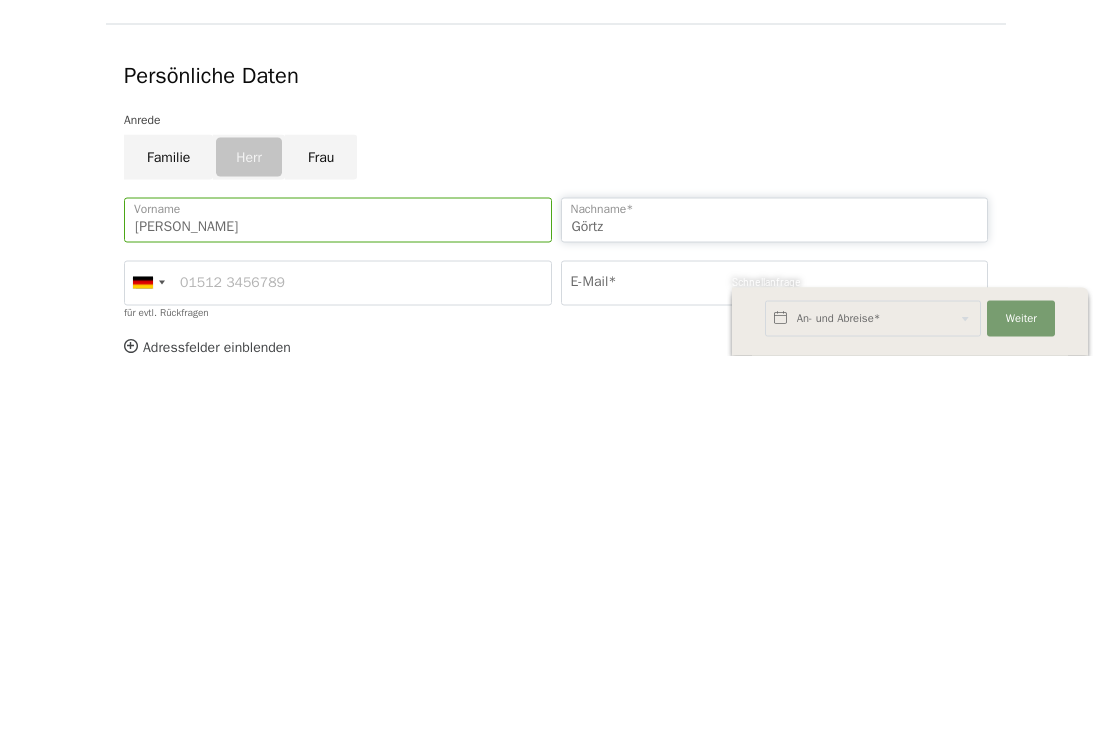 type on "Görtz" 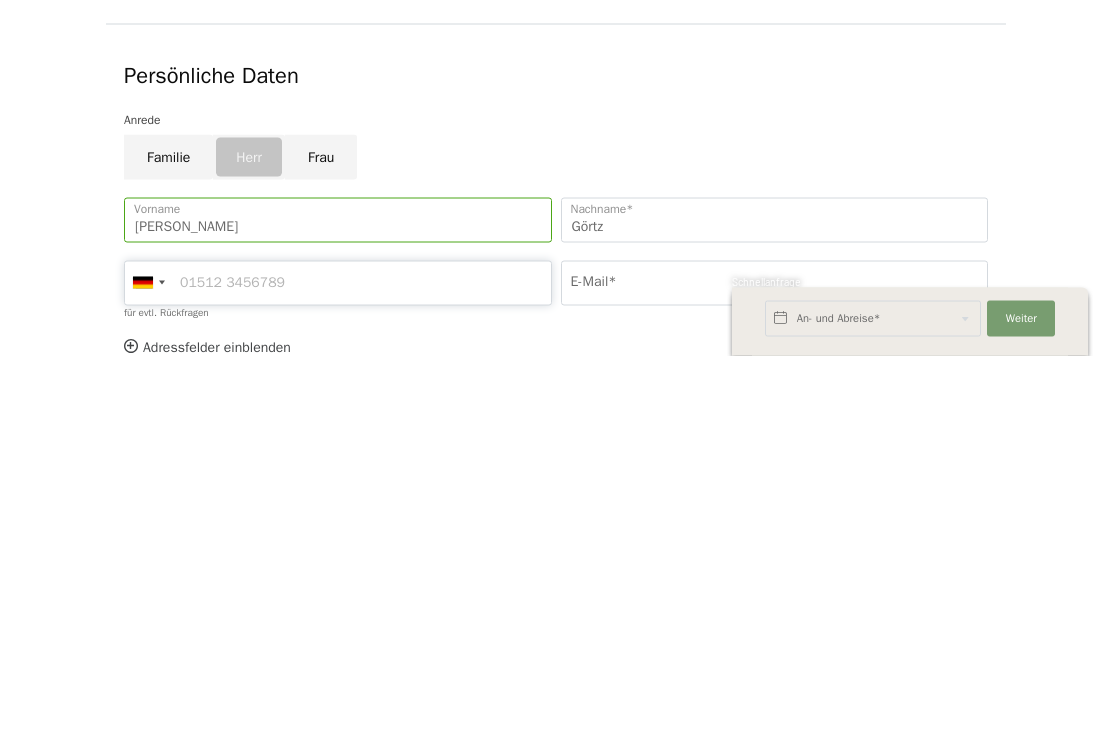 click on "für evtl. Rückfragen" at bounding box center [338, 658] 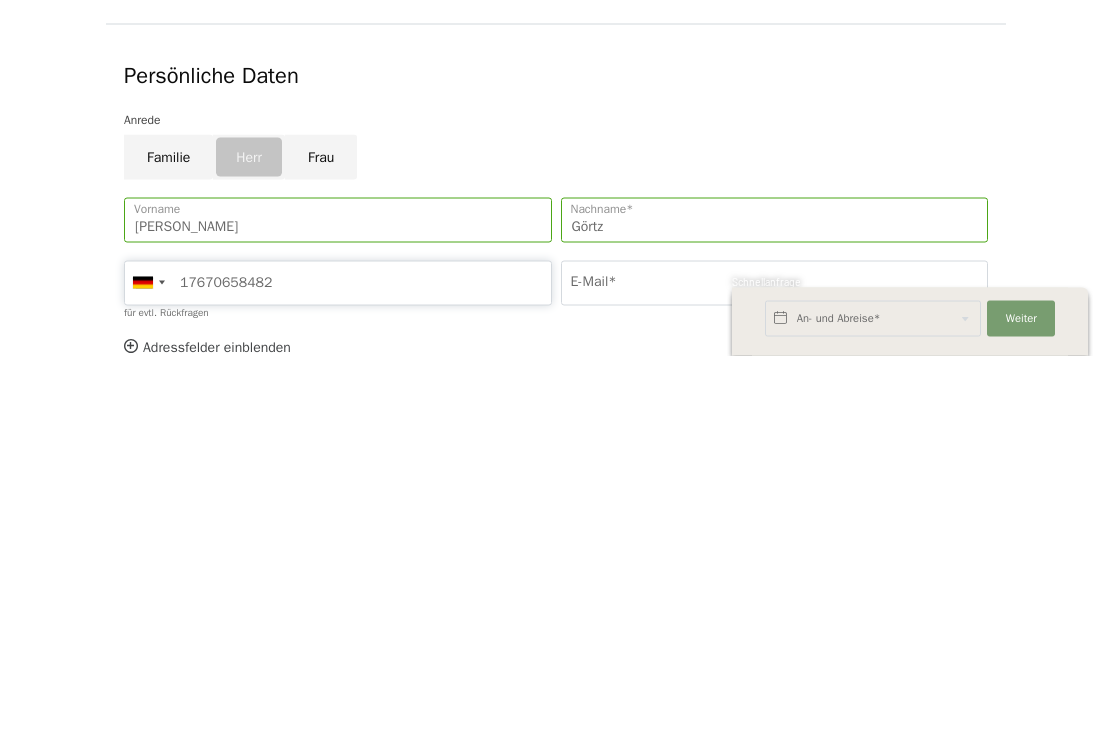 type on "17670658482" 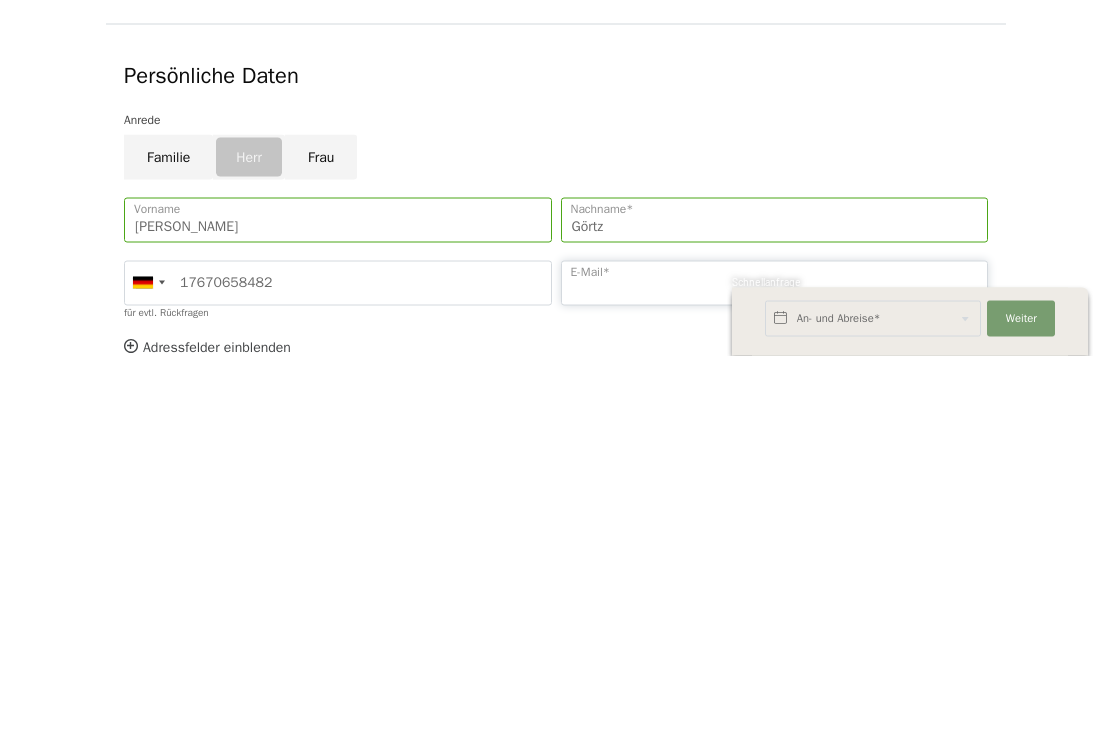 click on "E-Mail*" at bounding box center [775, 658] 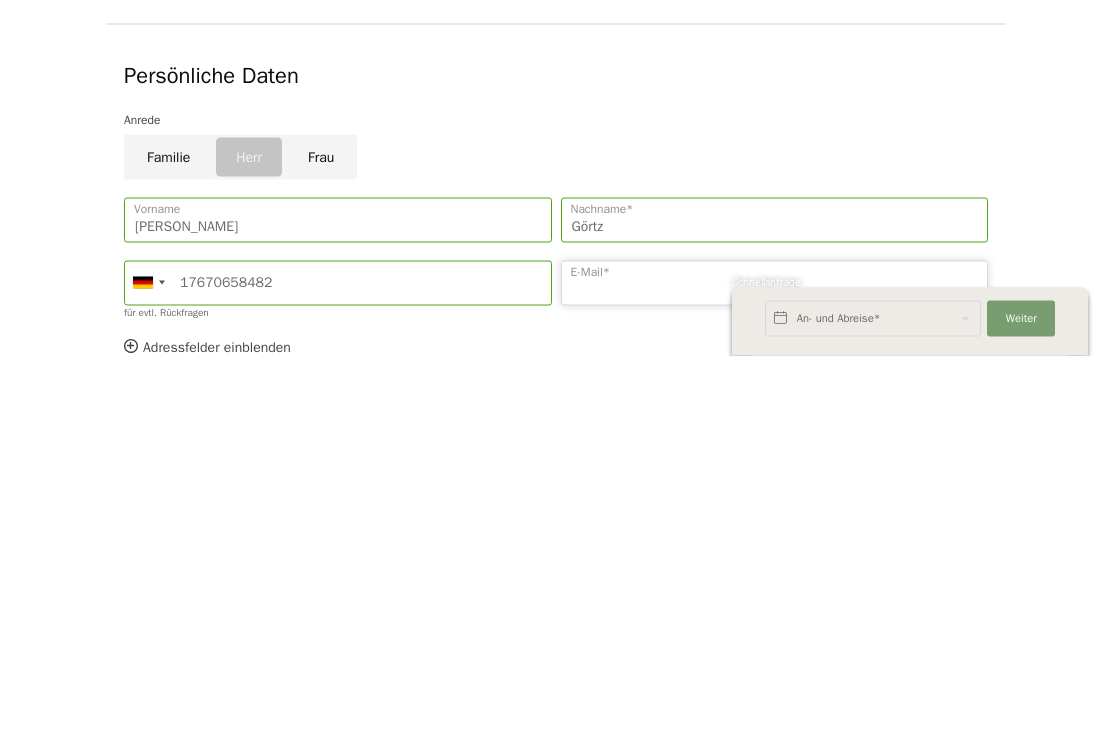 type on "[PERSON_NAME][EMAIL_ADDRESS][DOMAIN_NAME]" 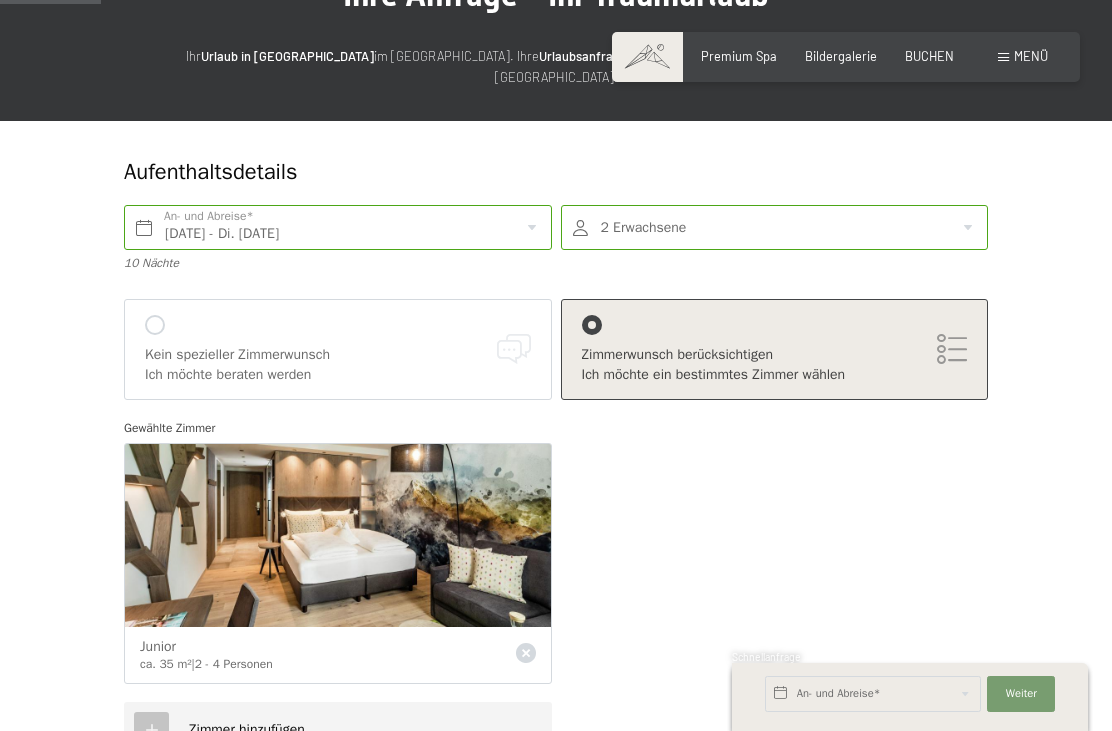scroll, scrollTop: 158, scrollLeft: 0, axis: vertical 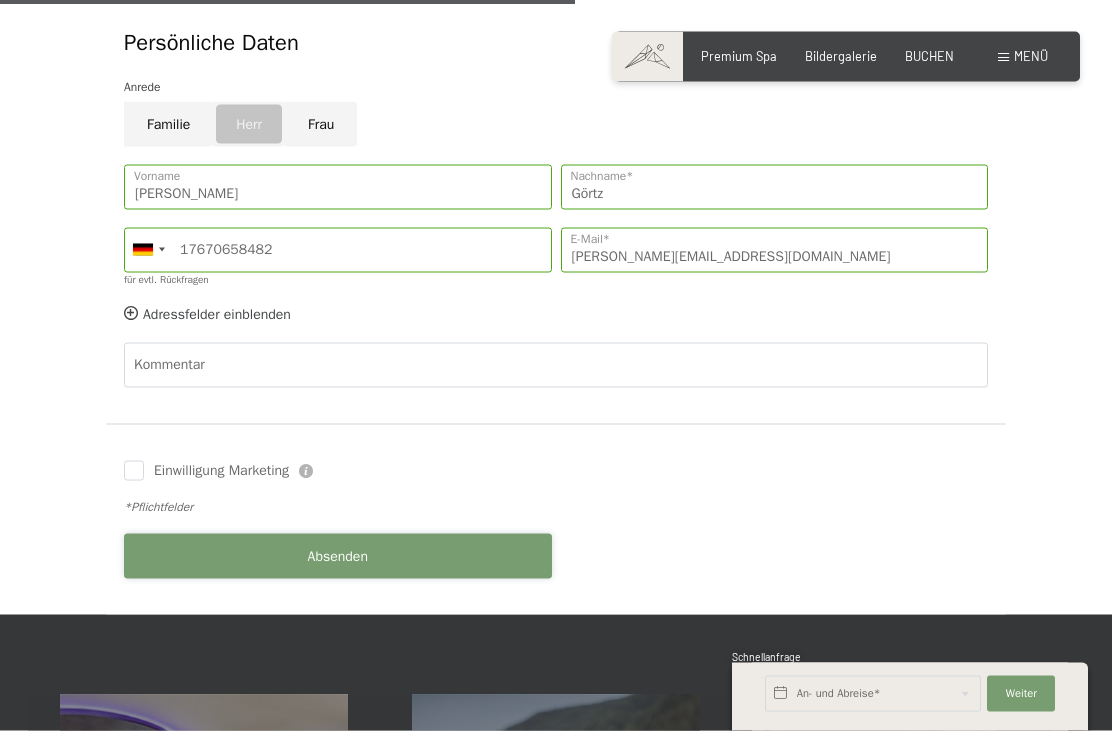 click on "Absenden" at bounding box center [338, 556] 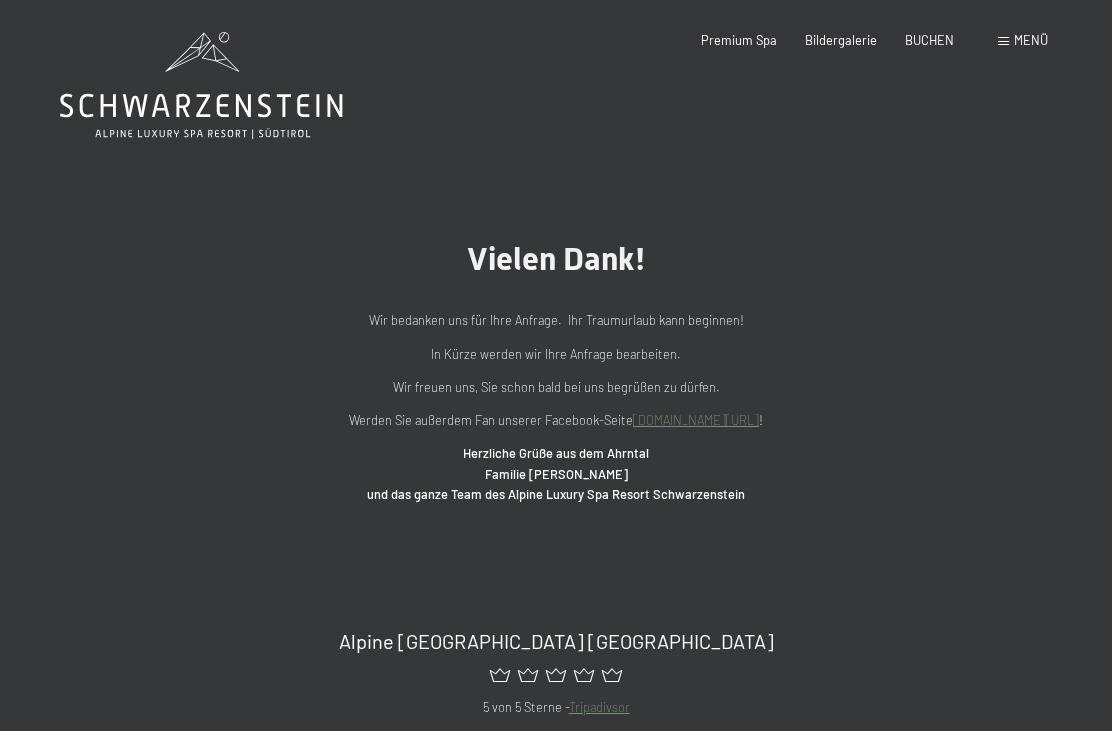 scroll, scrollTop: 0, scrollLeft: 0, axis: both 